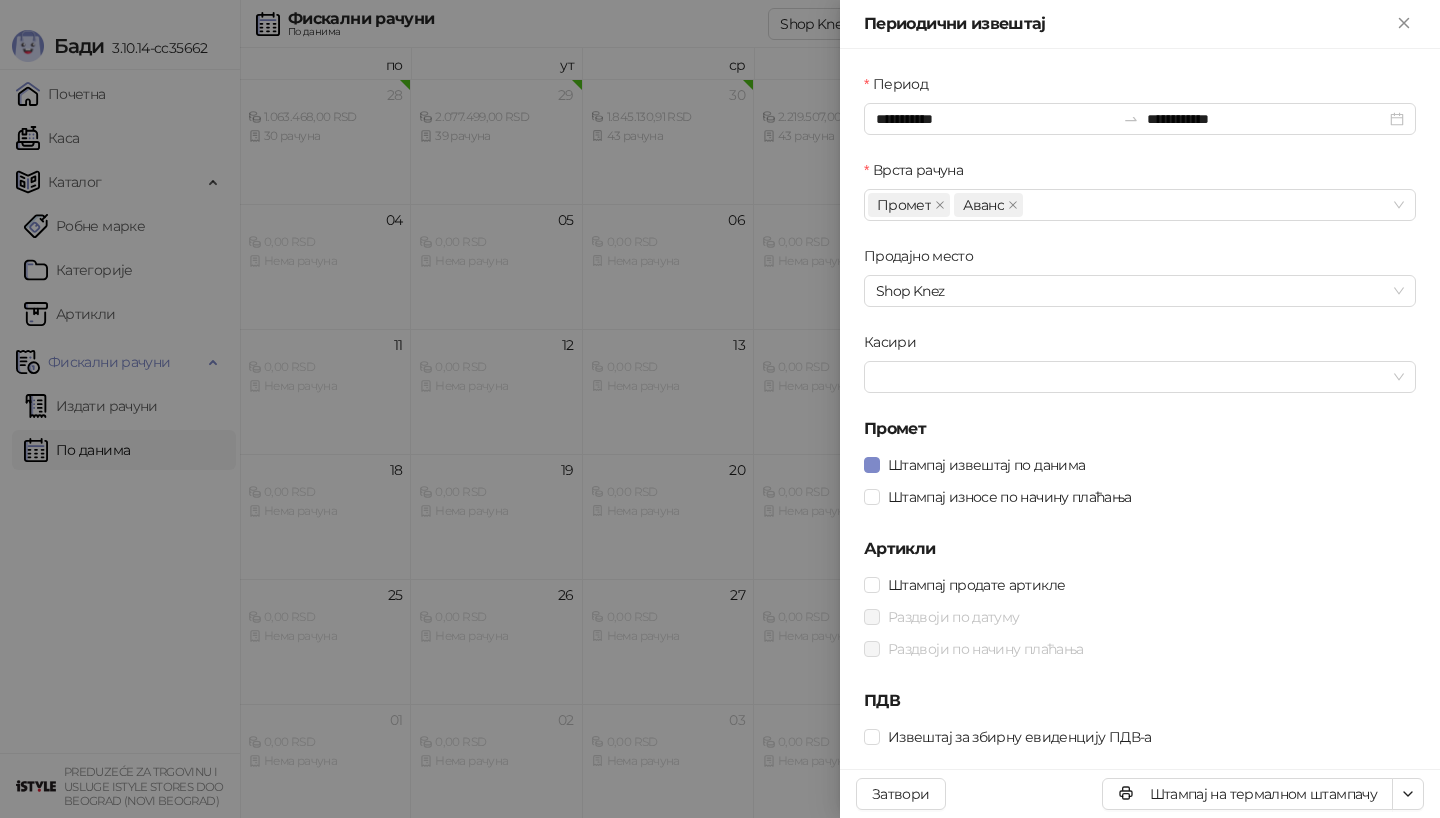 scroll, scrollTop: 0, scrollLeft: 0, axis: both 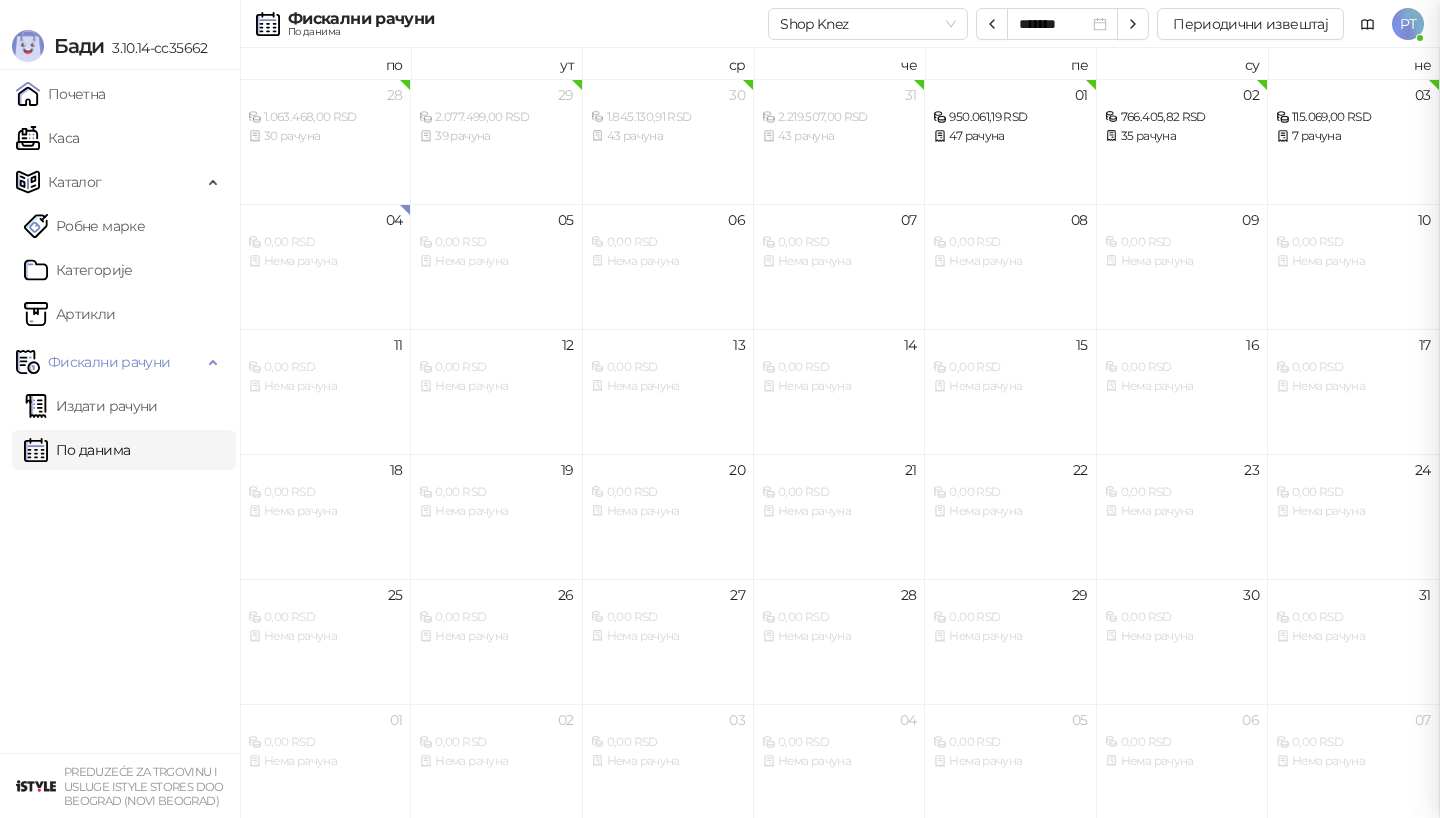 click at bounding box center (720, 409) 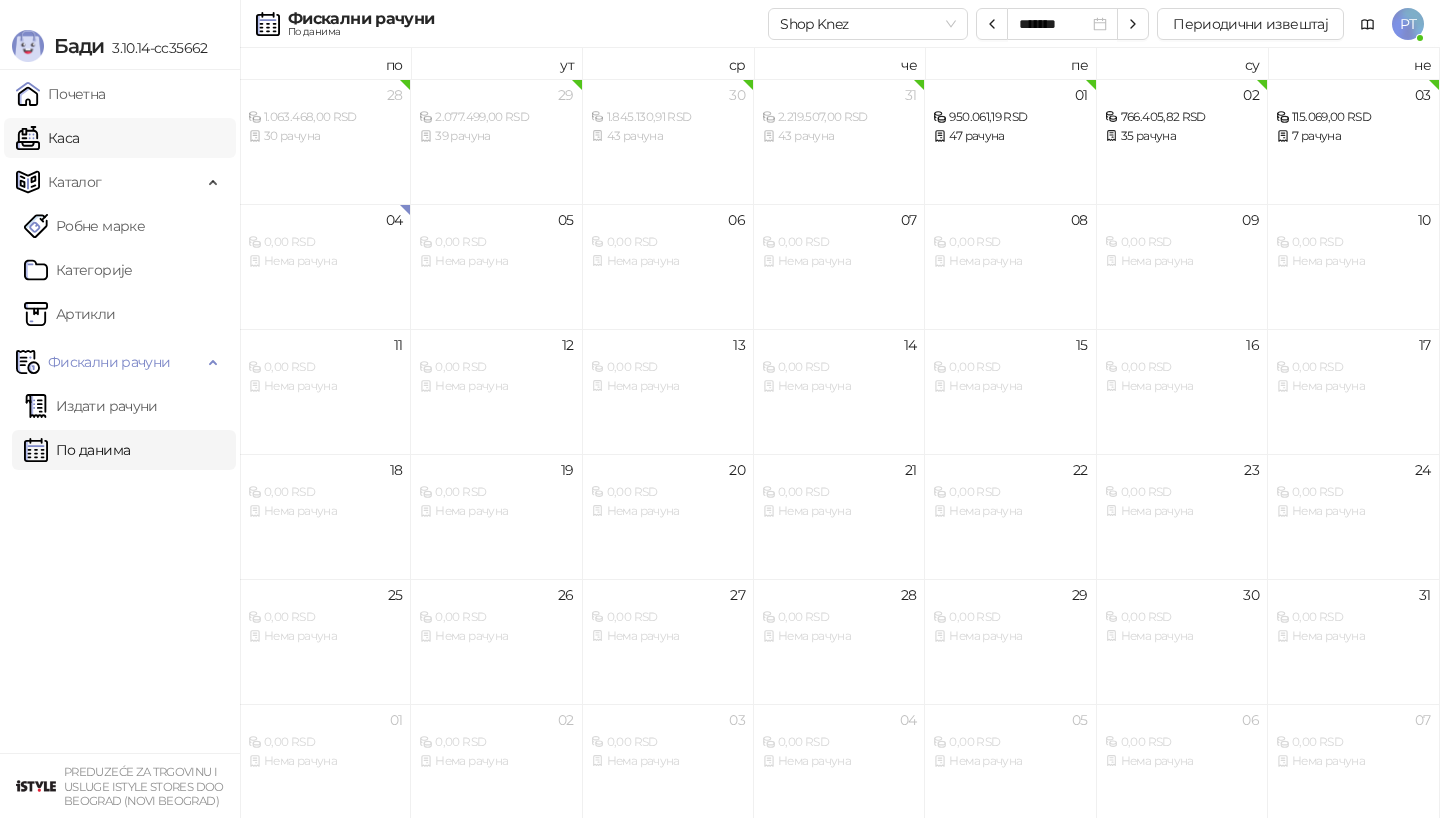 click on "Каса" at bounding box center [47, 138] 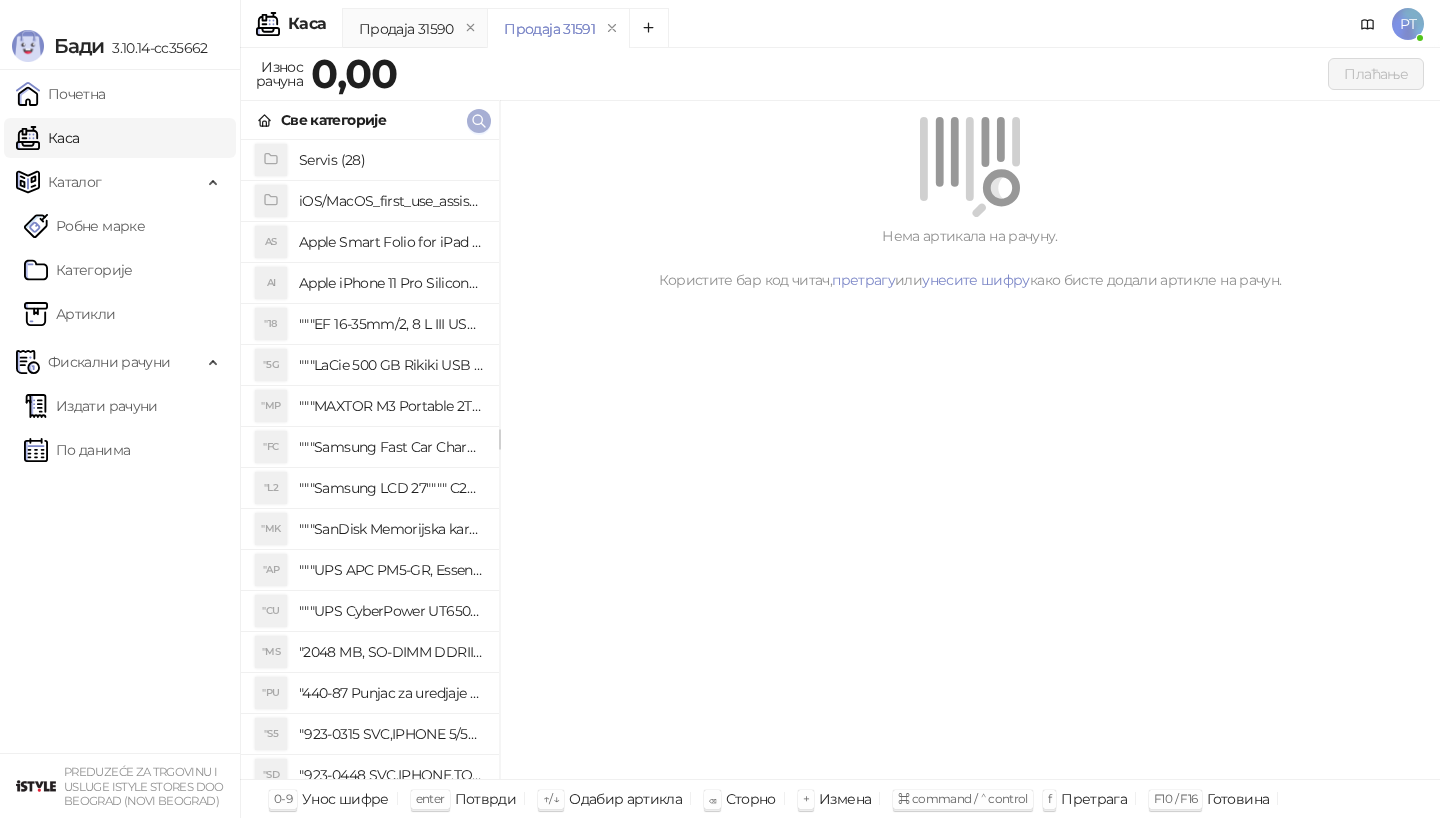 click 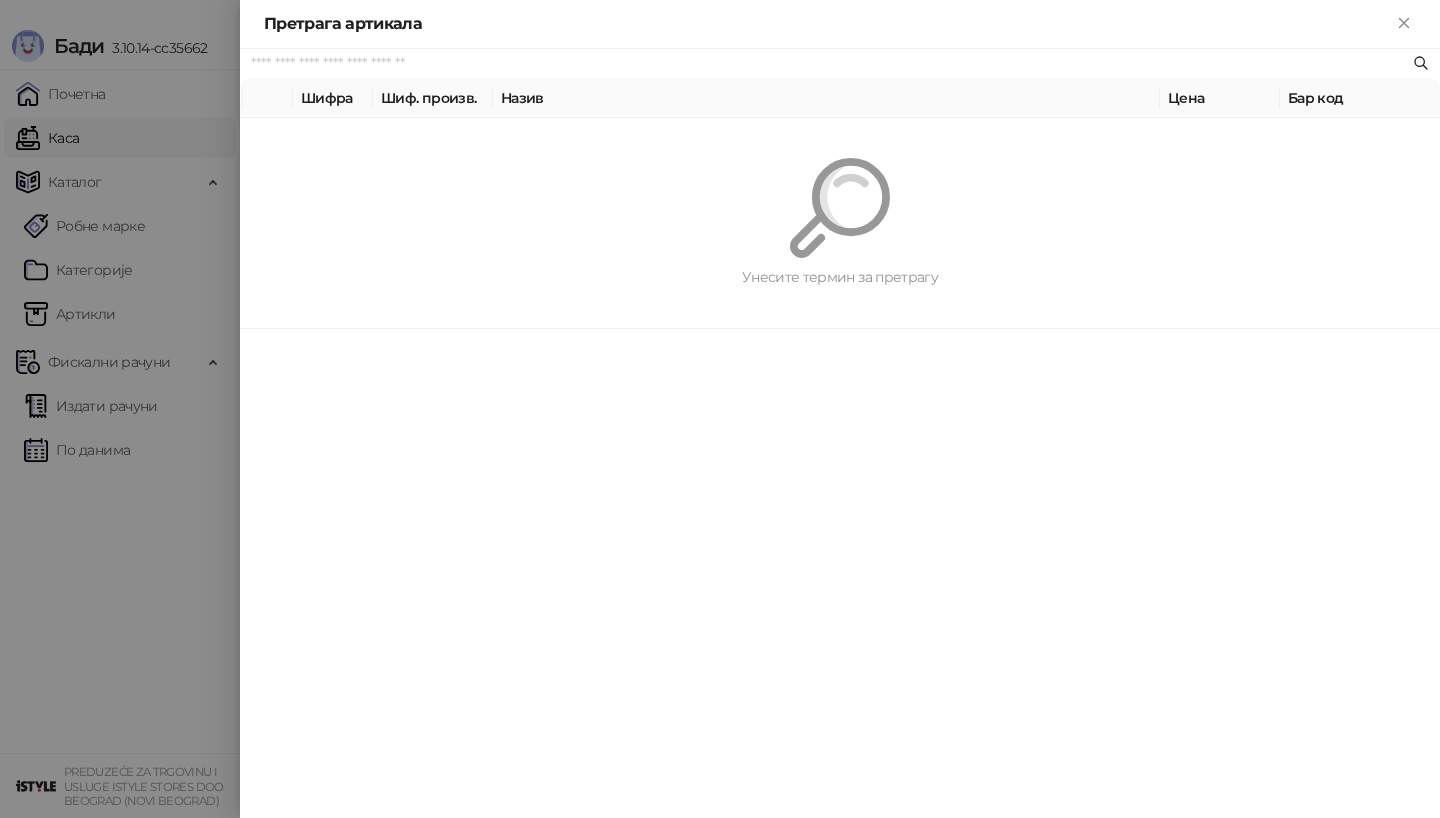 paste on "*********" 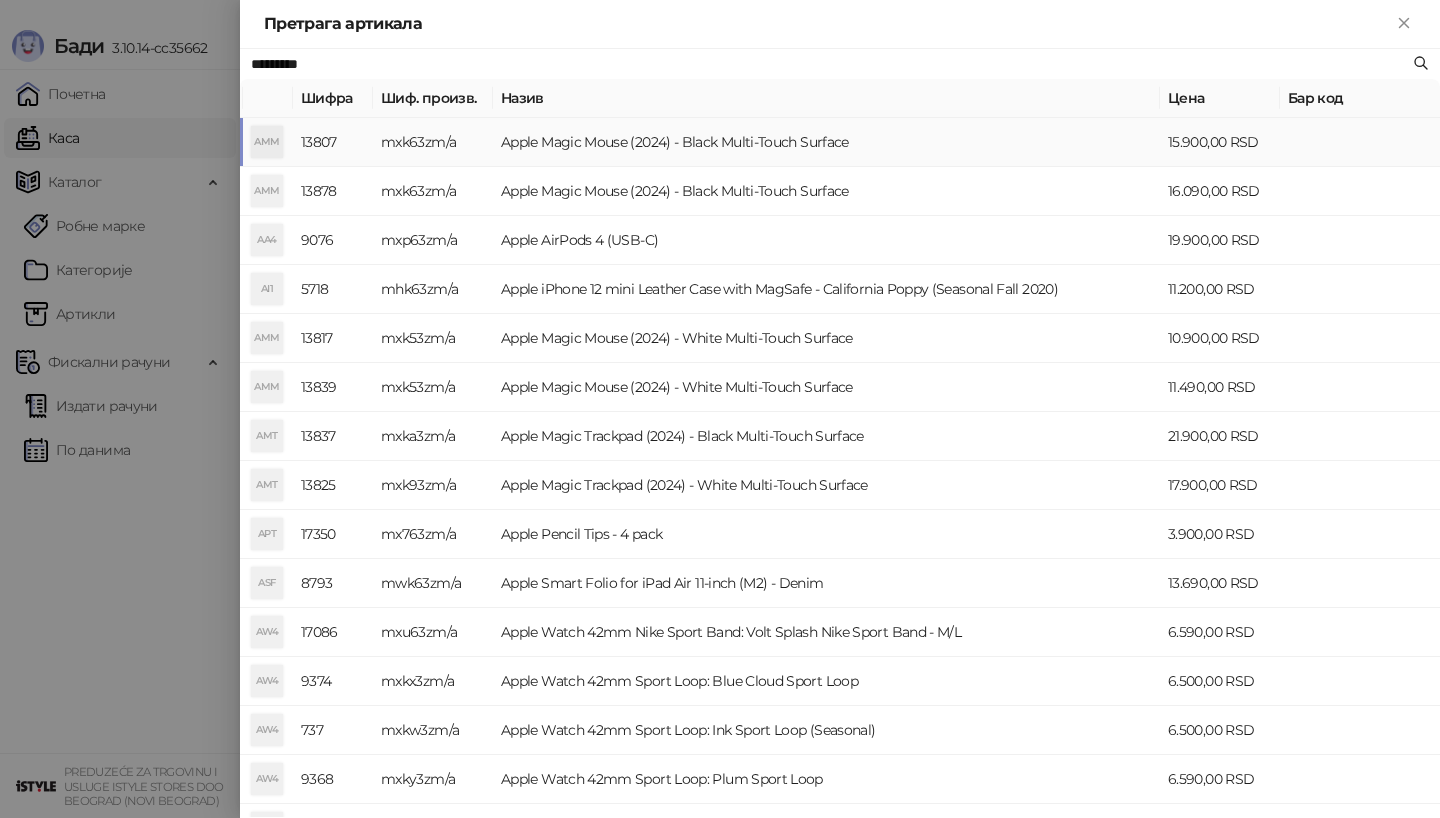 click on "AMM" at bounding box center [267, 142] 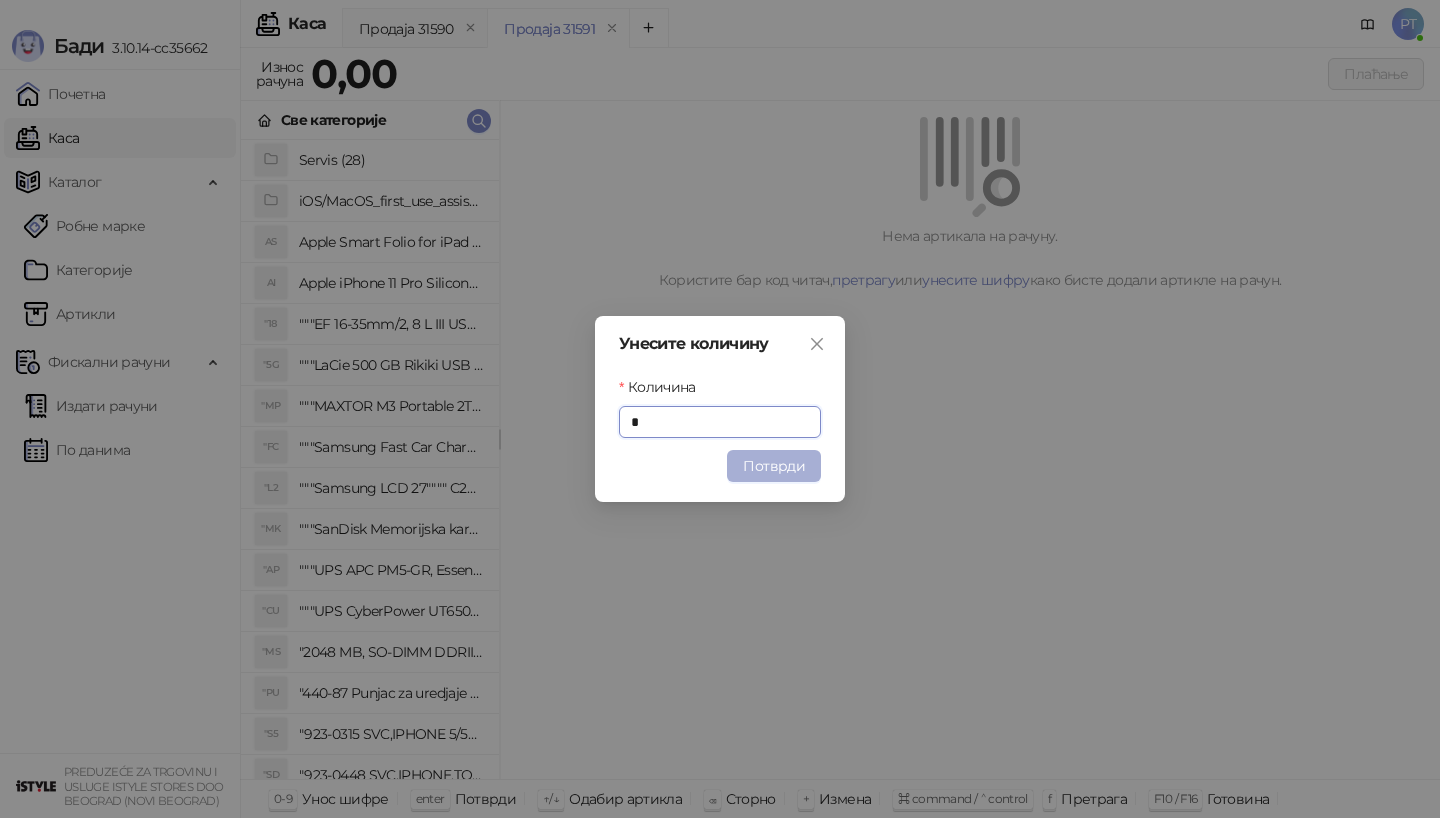 click on "Потврди" at bounding box center (774, 466) 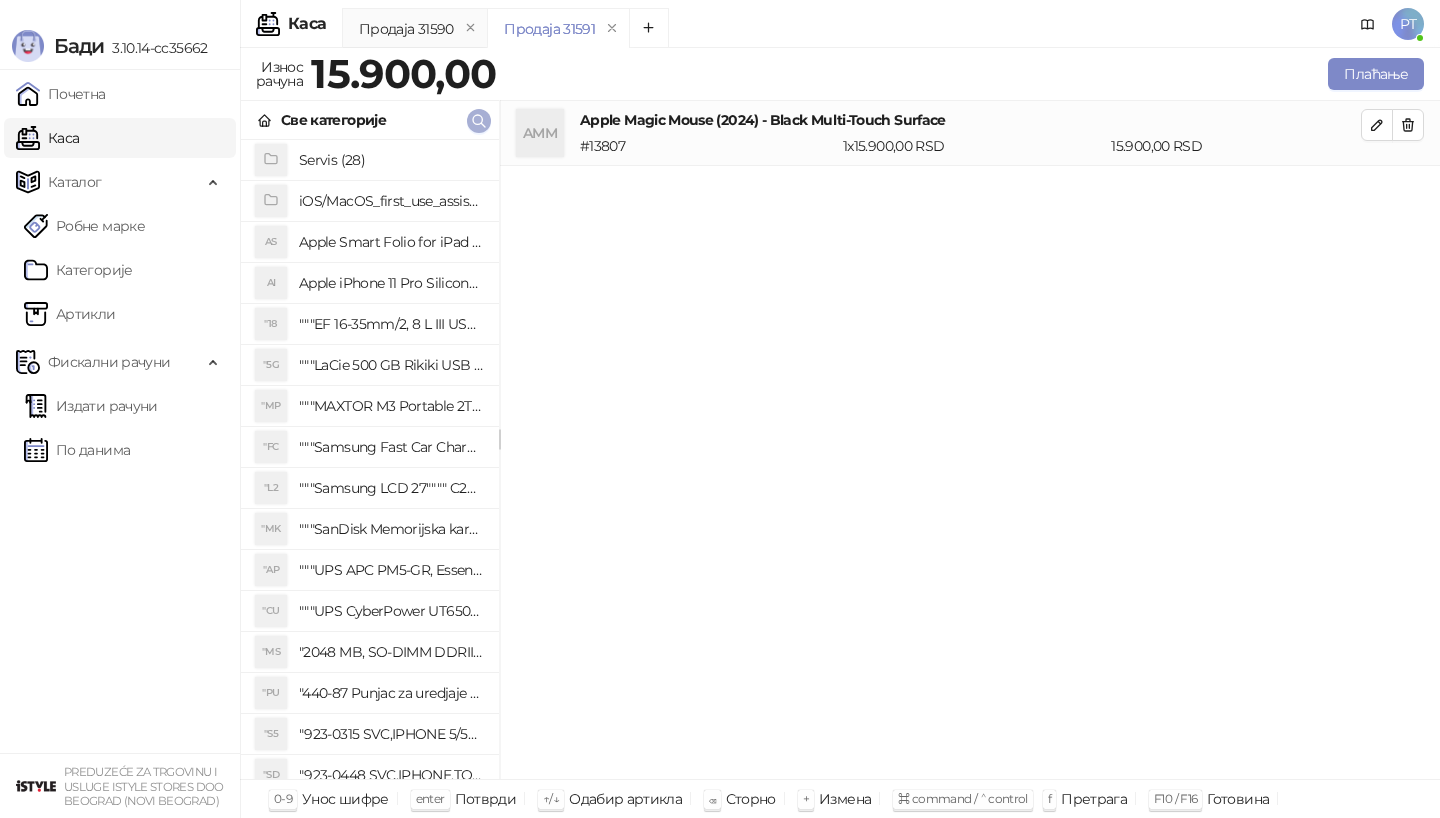 click 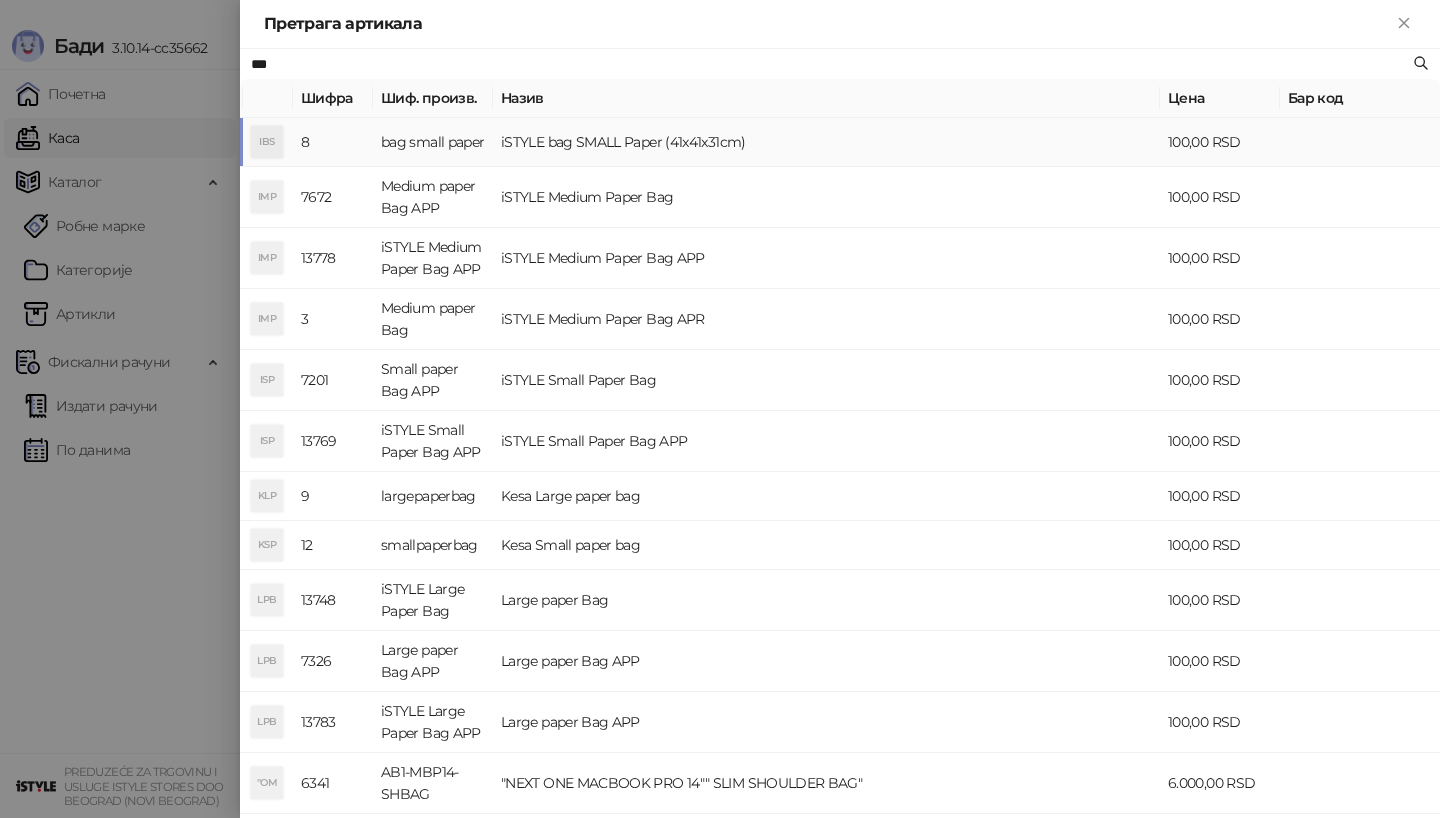 type on "***" 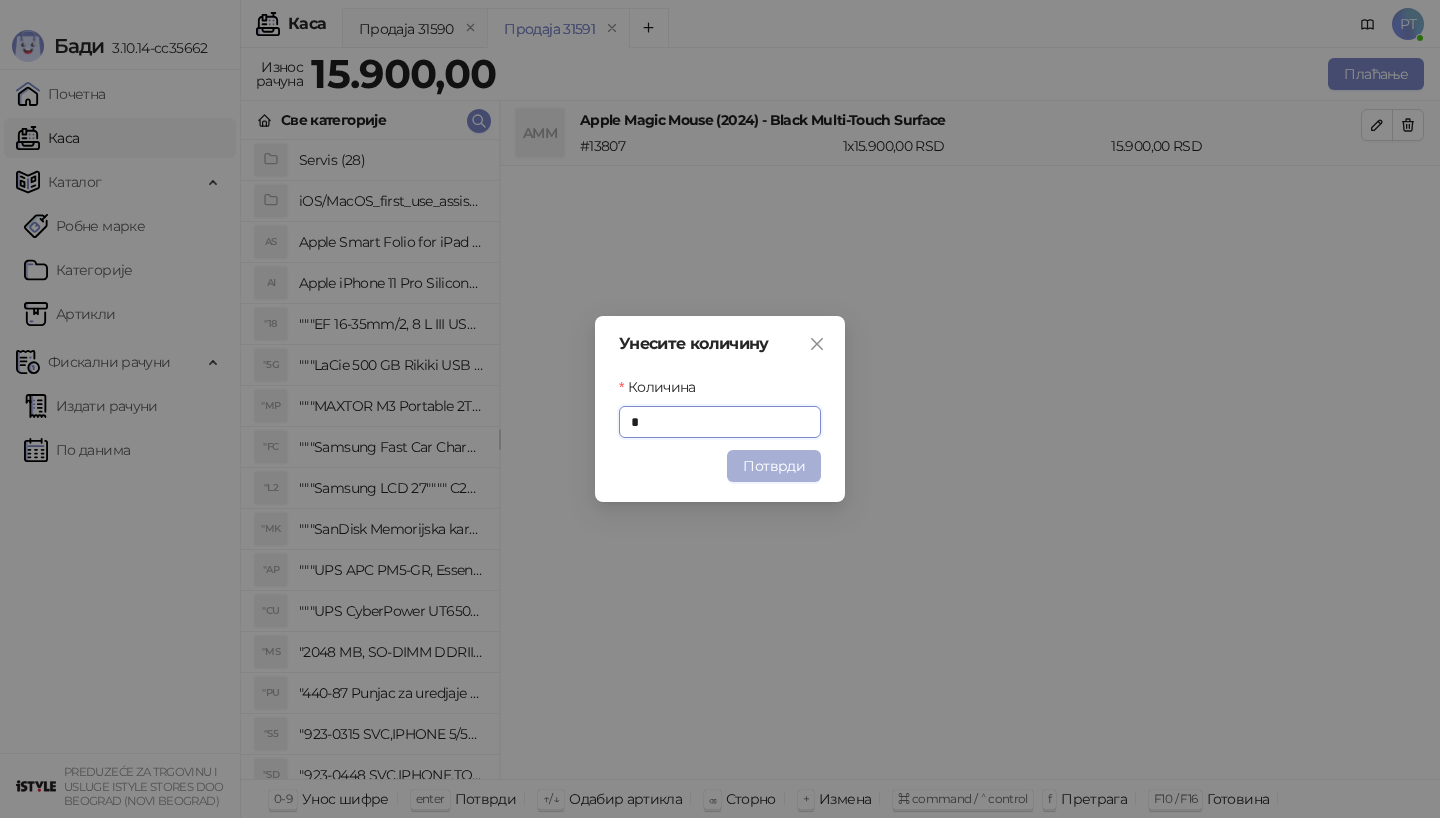 click on "Потврди" at bounding box center [774, 466] 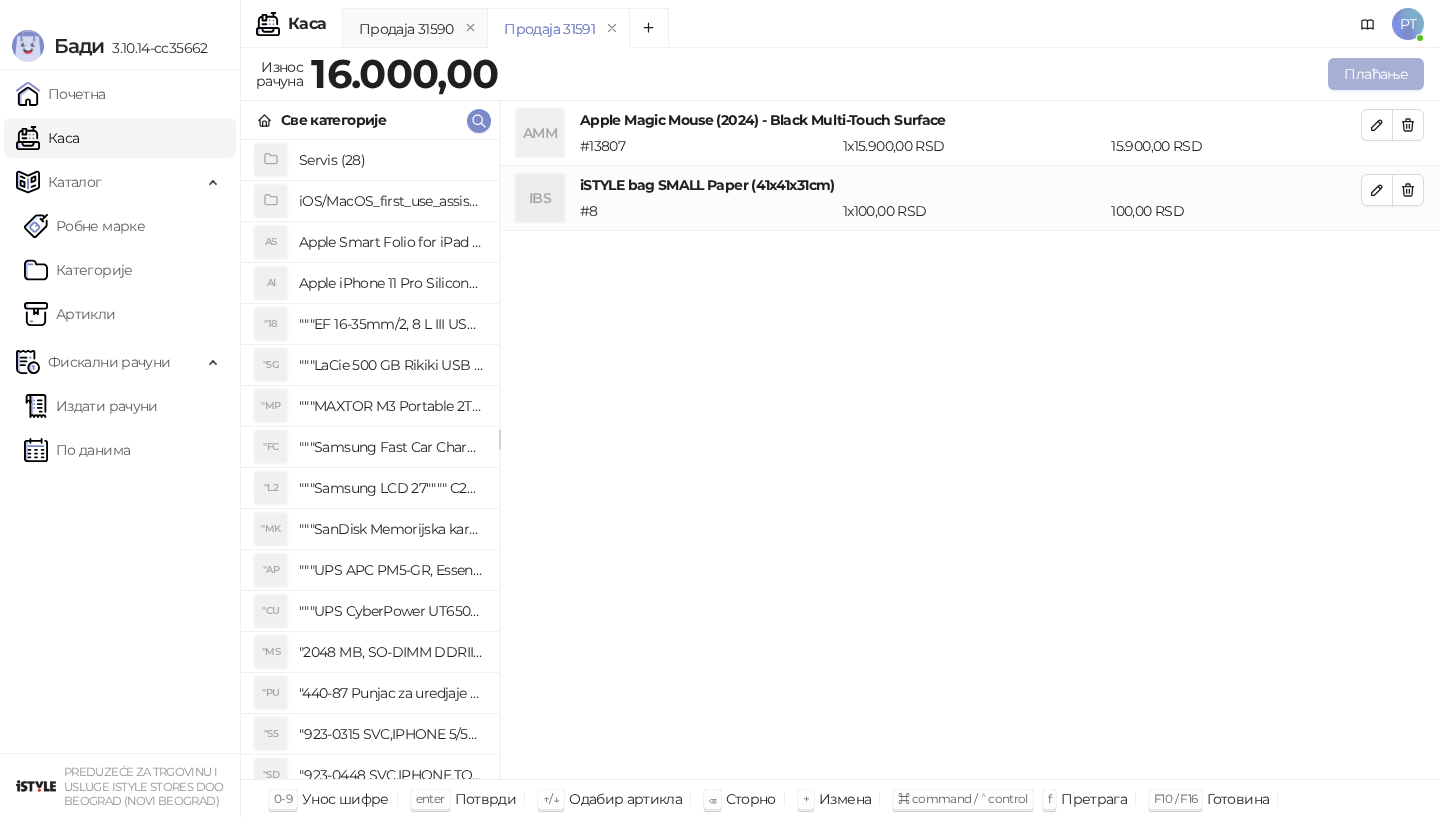 click on "Плаћање" at bounding box center [1376, 74] 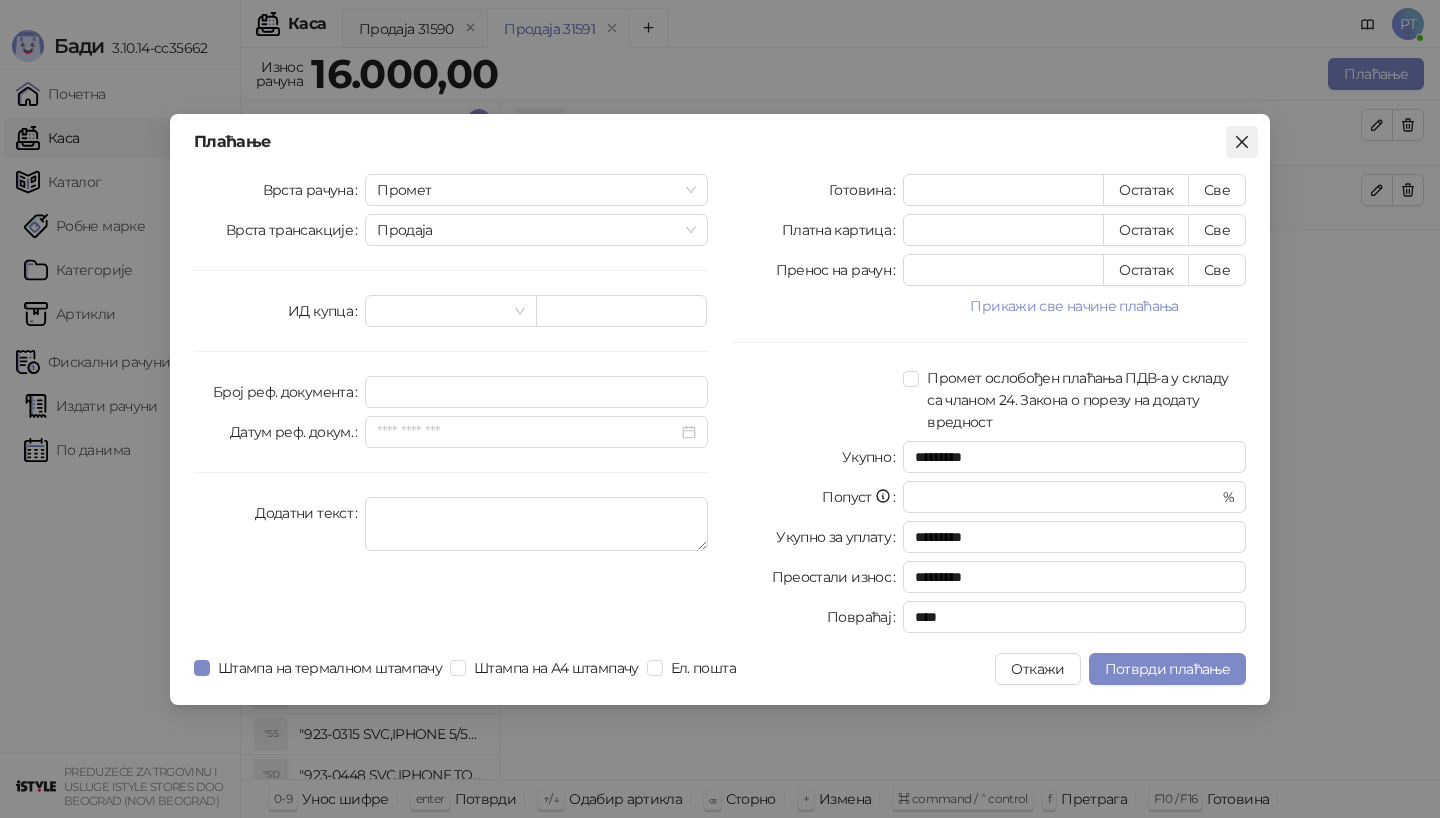 click 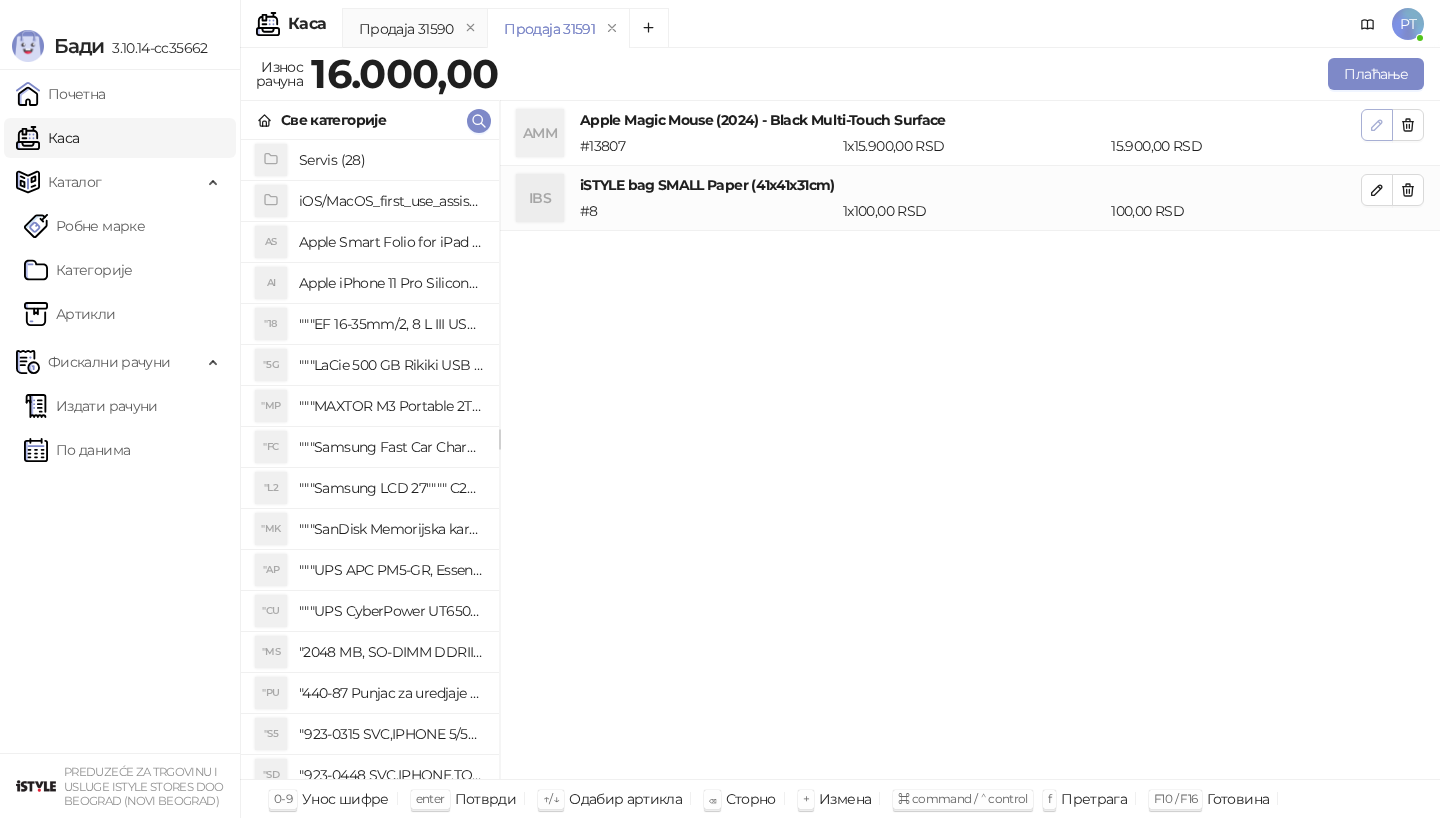 click 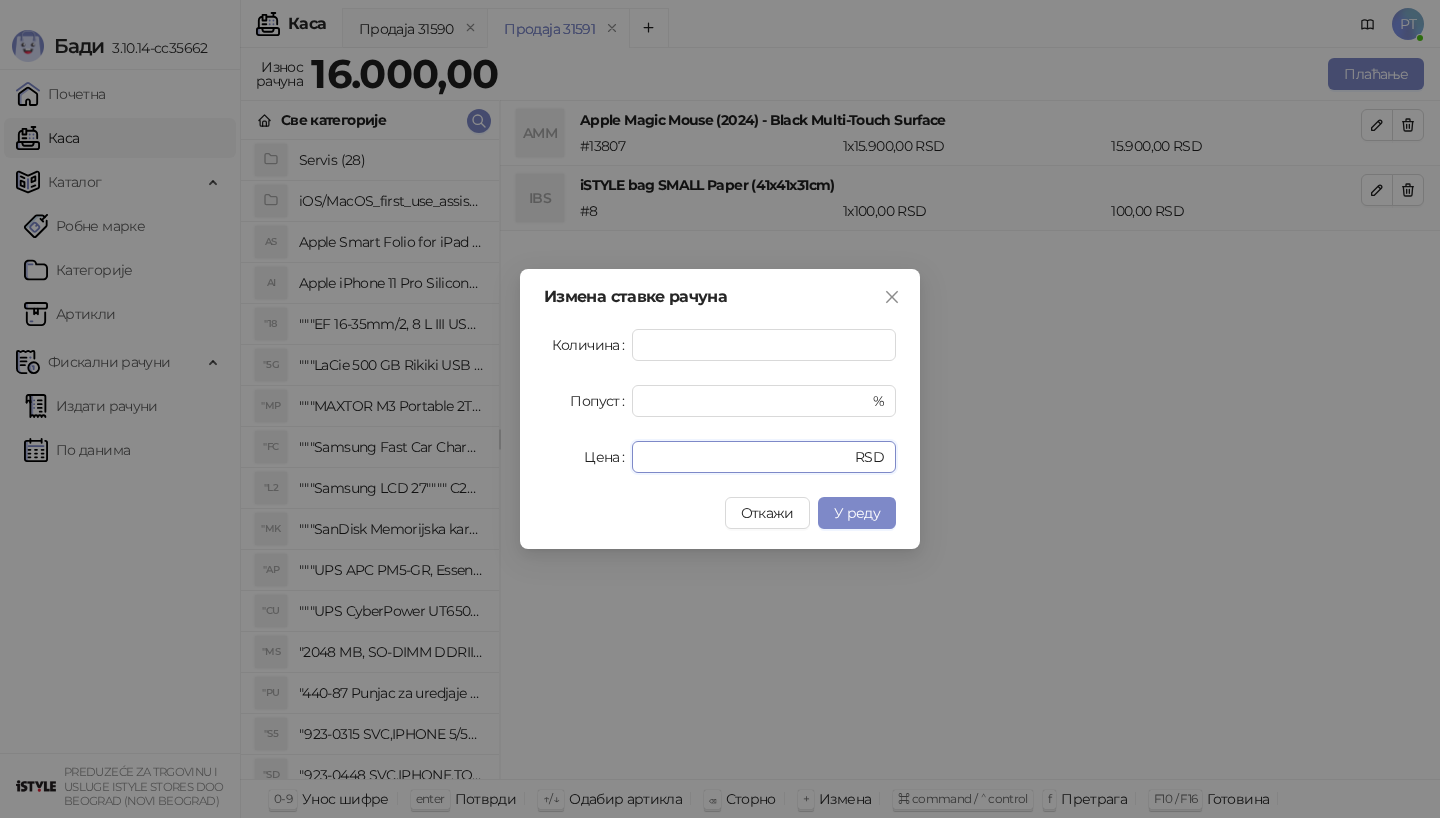 drag, startPoint x: 695, startPoint y: 459, endPoint x: 441, endPoint y: 460, distance: 254.00197 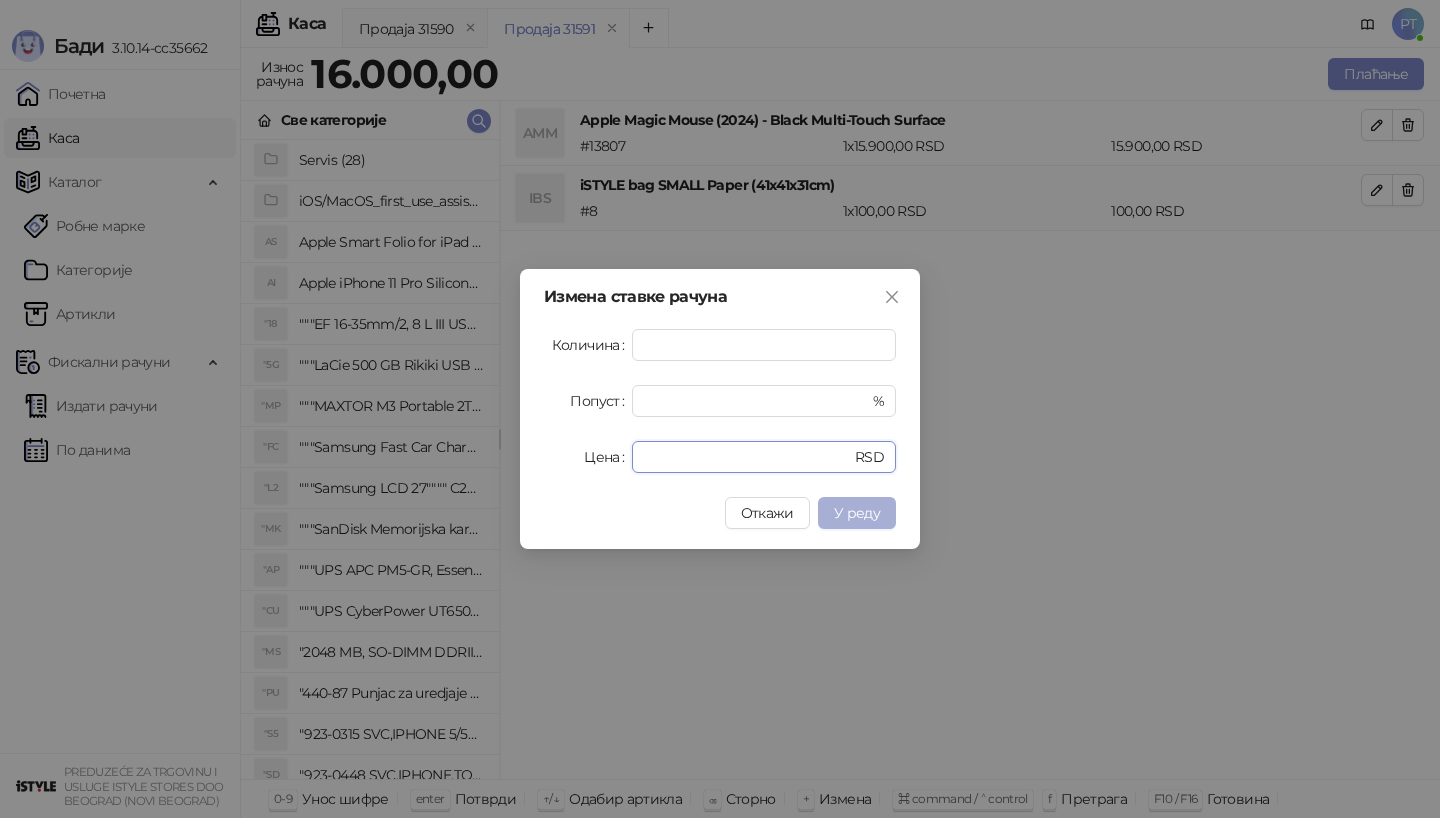 type on "*****" 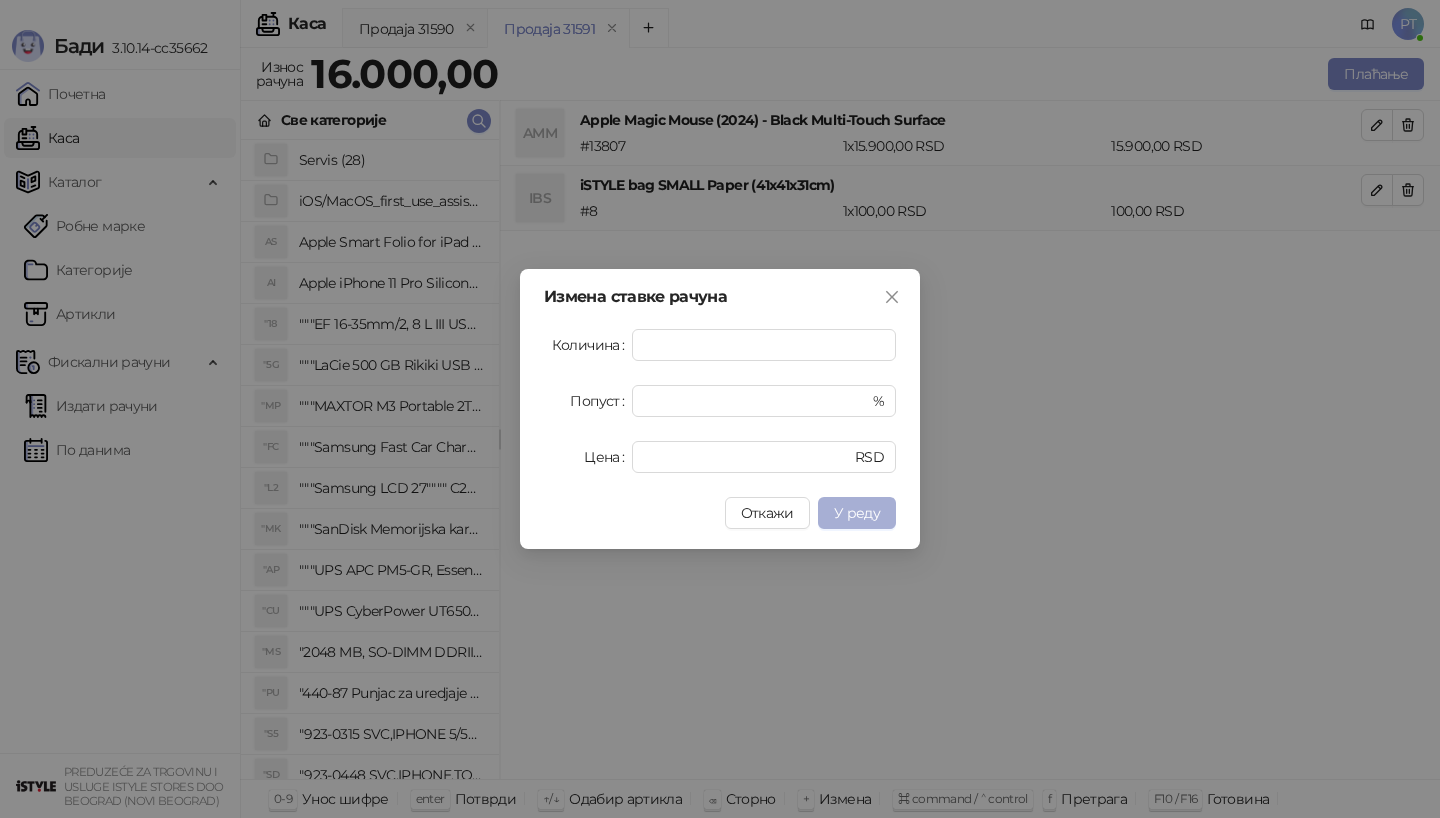 click on "У реду" at bounding box center [857, 513] 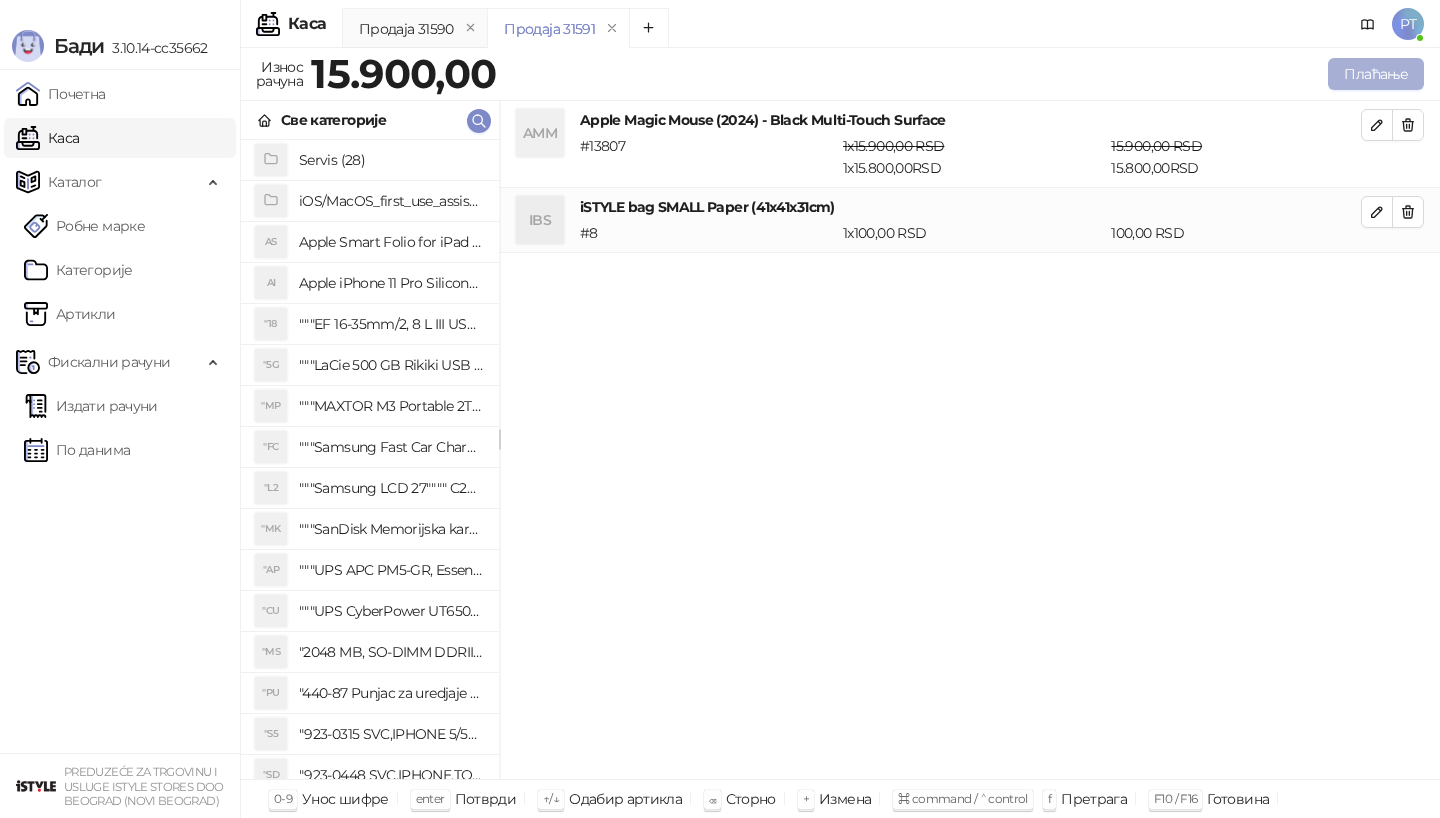 click on "Плаћање" at bounding box center (1376, 74) 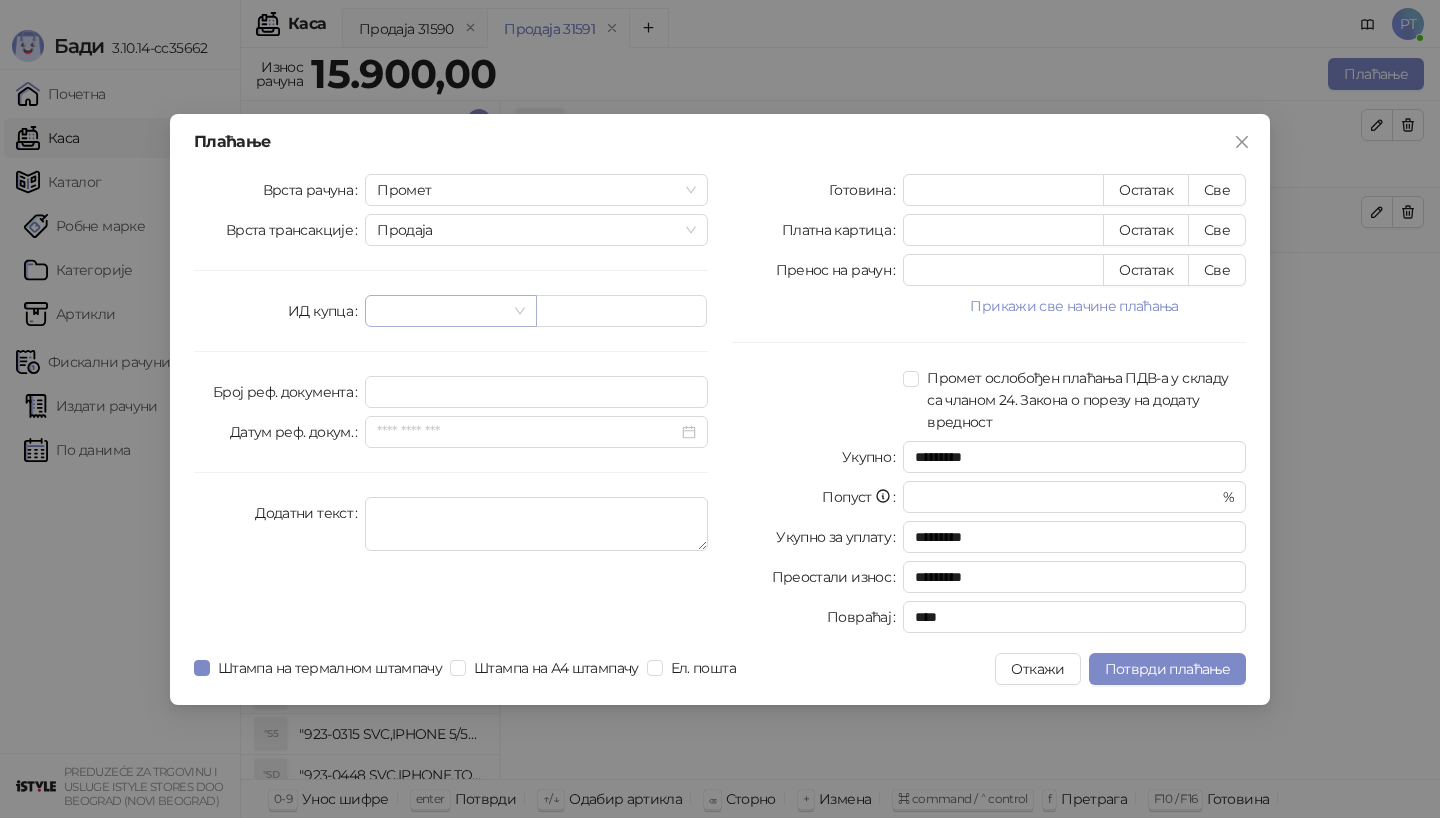 click at bounding box center [450, 311] 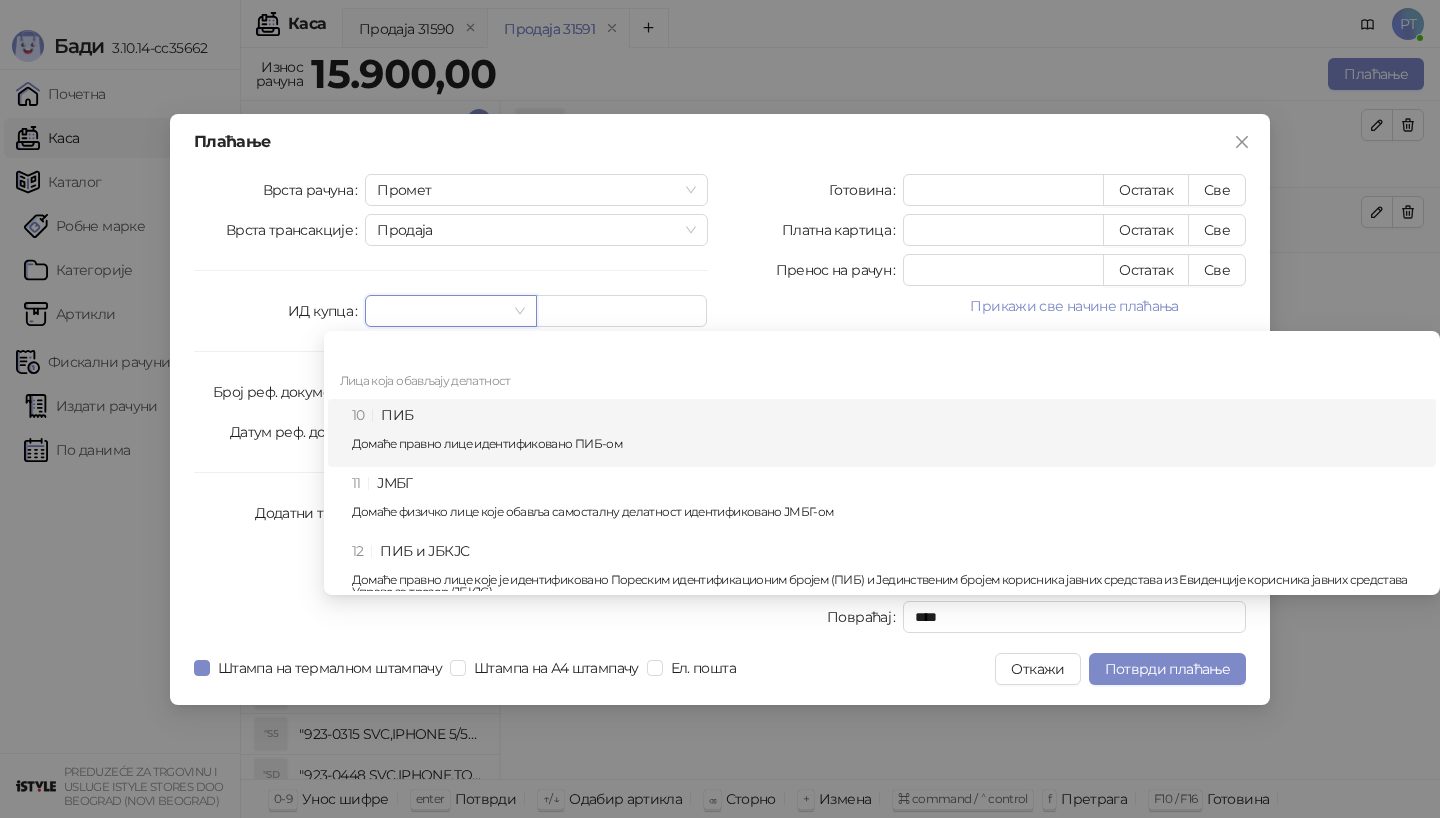 click on "10 ПИБ Домаће правно лице идентификовано ПИБ-ом" at bounding box center (888, 433) 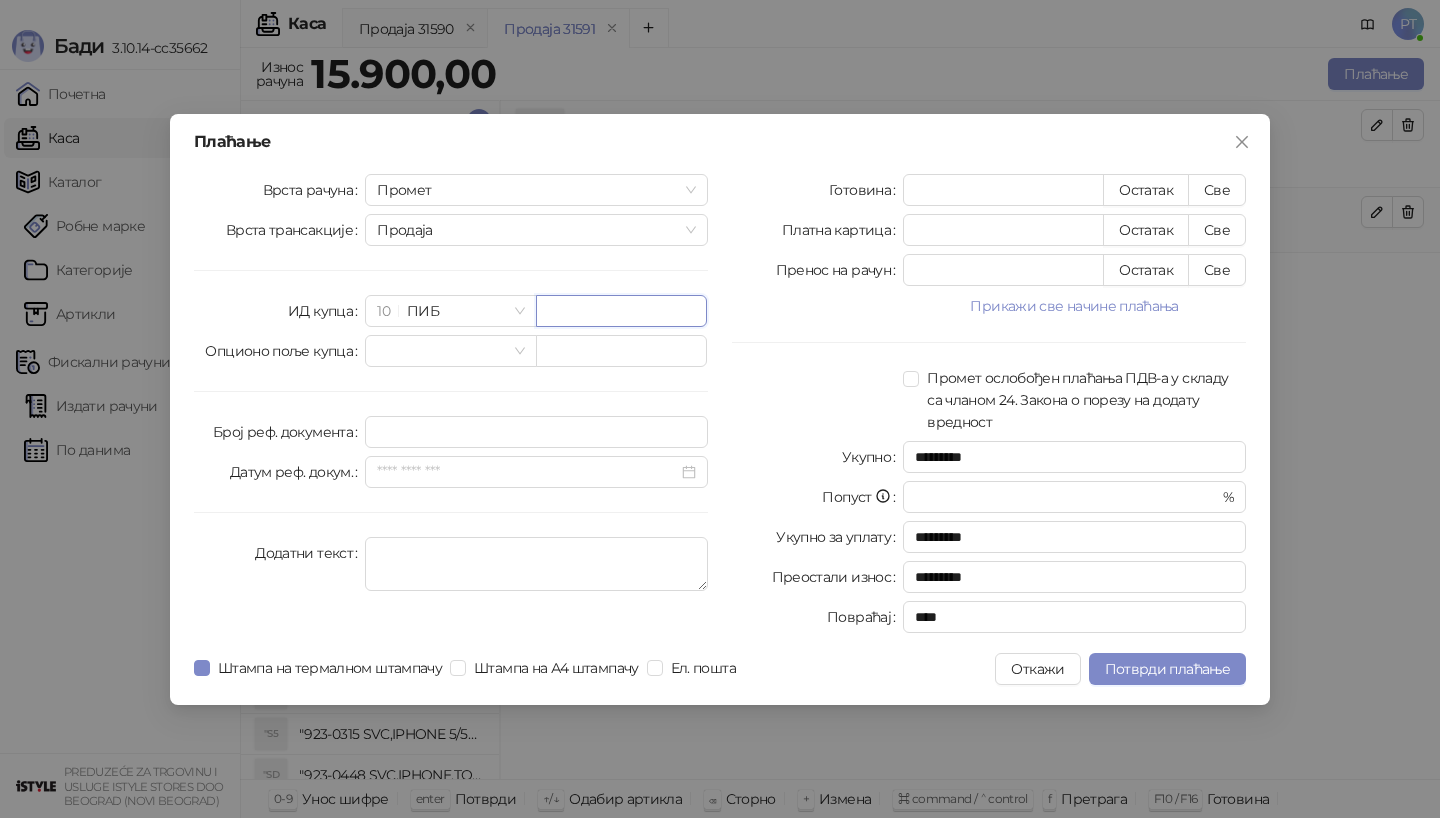 paste on "*********" 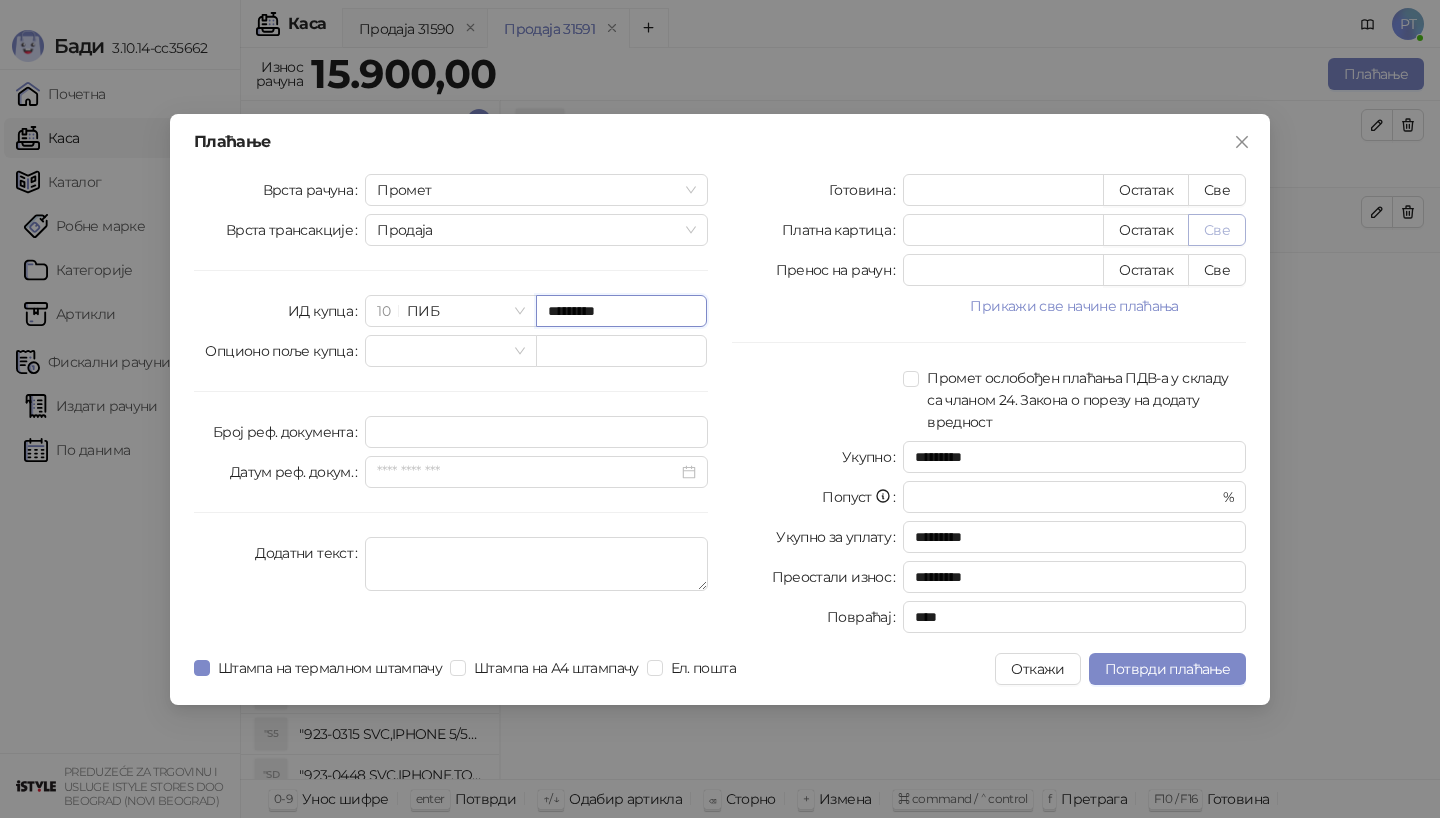 type on "*********" 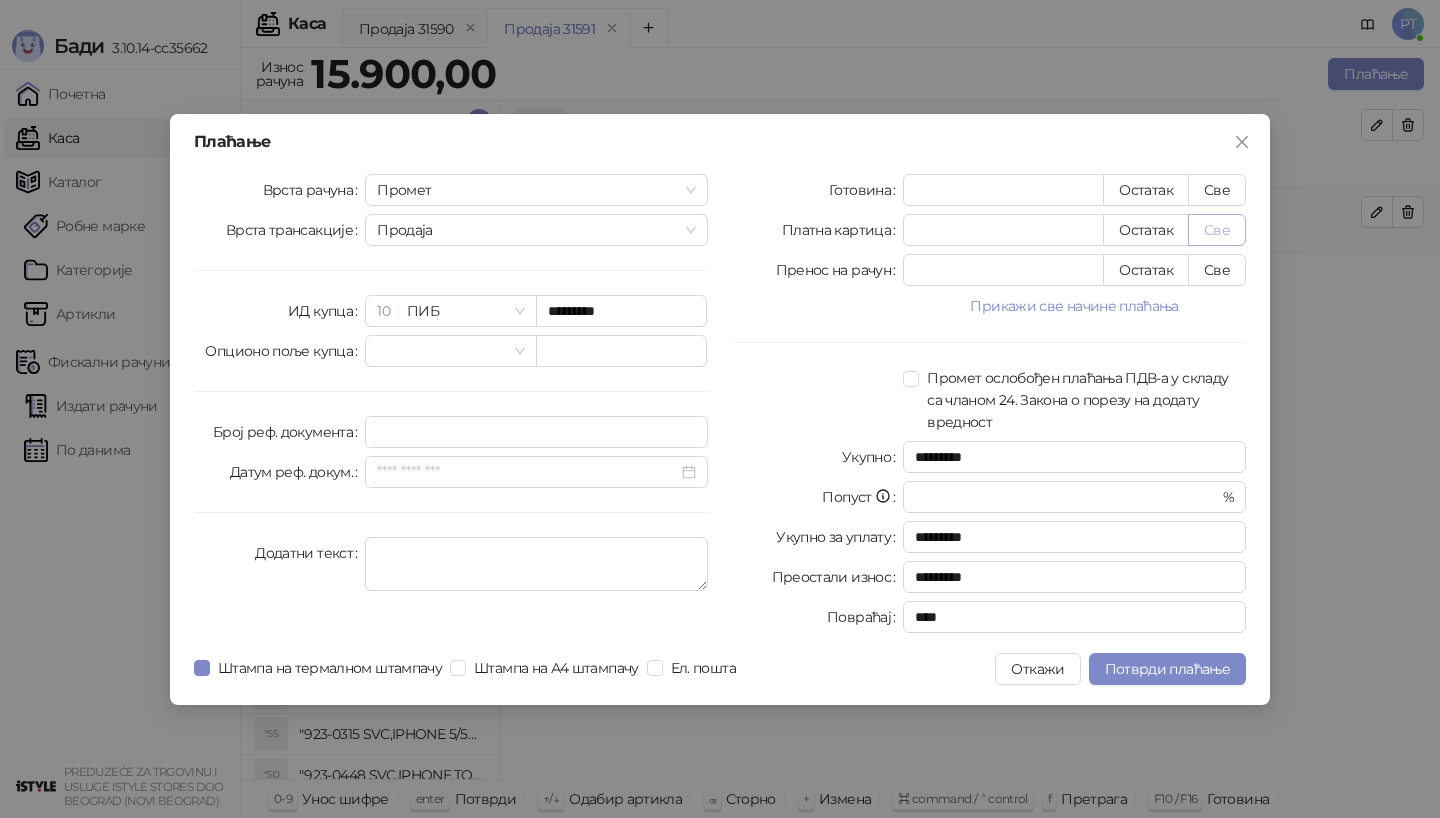 click on "Све" at bounding box center (1217, 230) 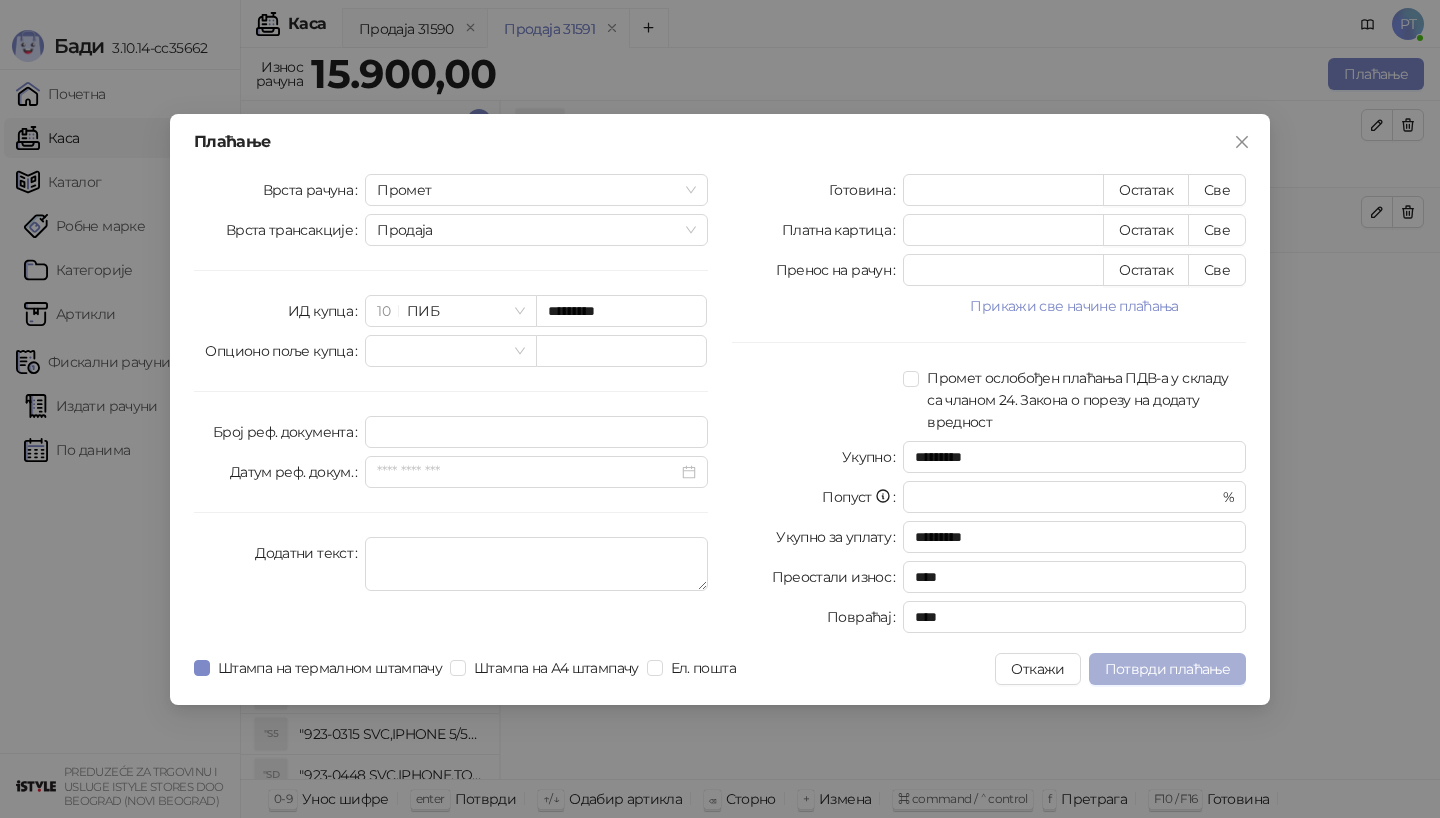 click on "Потврди плаћање" at bounding box center [1167, 669] 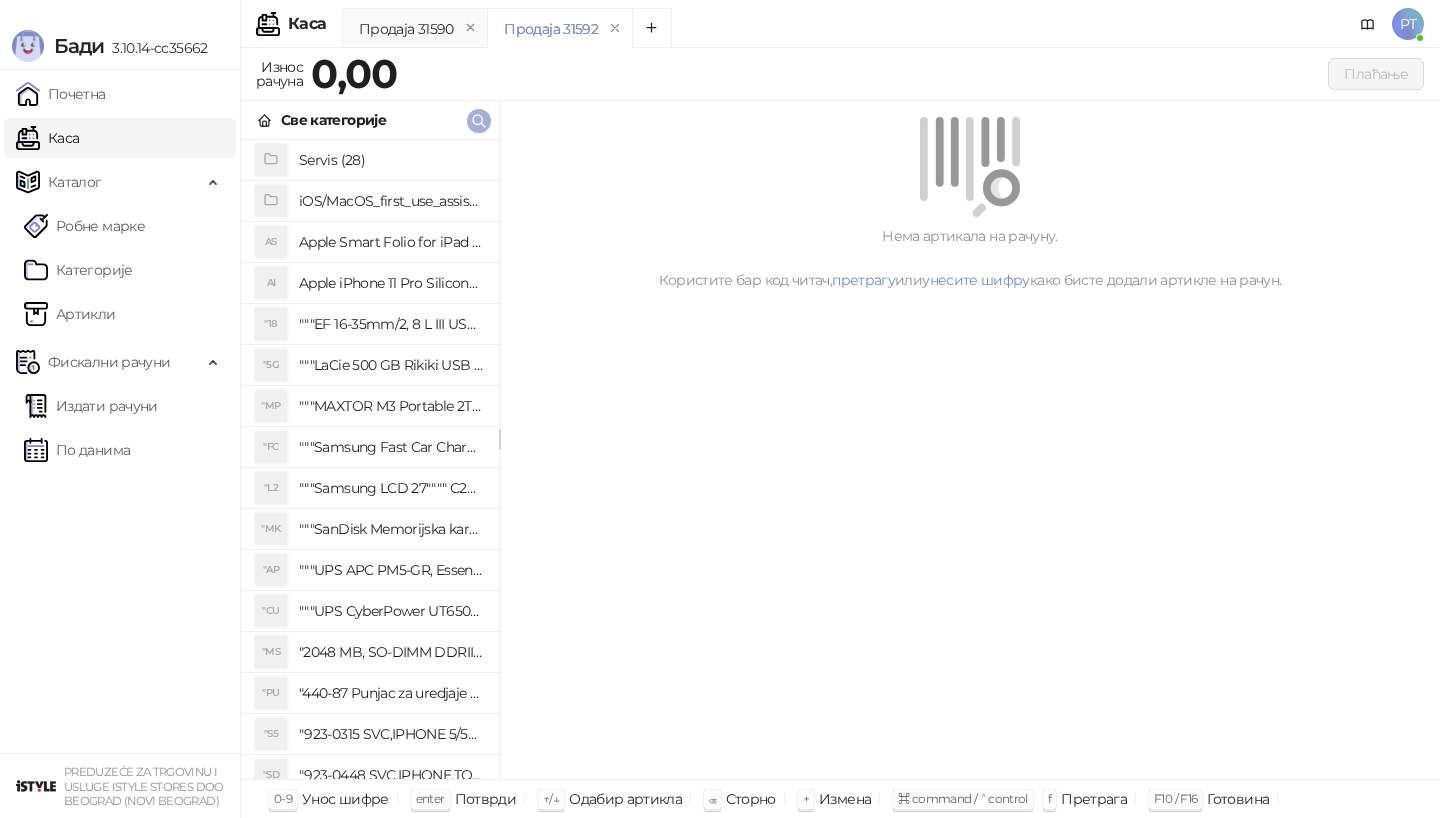 click 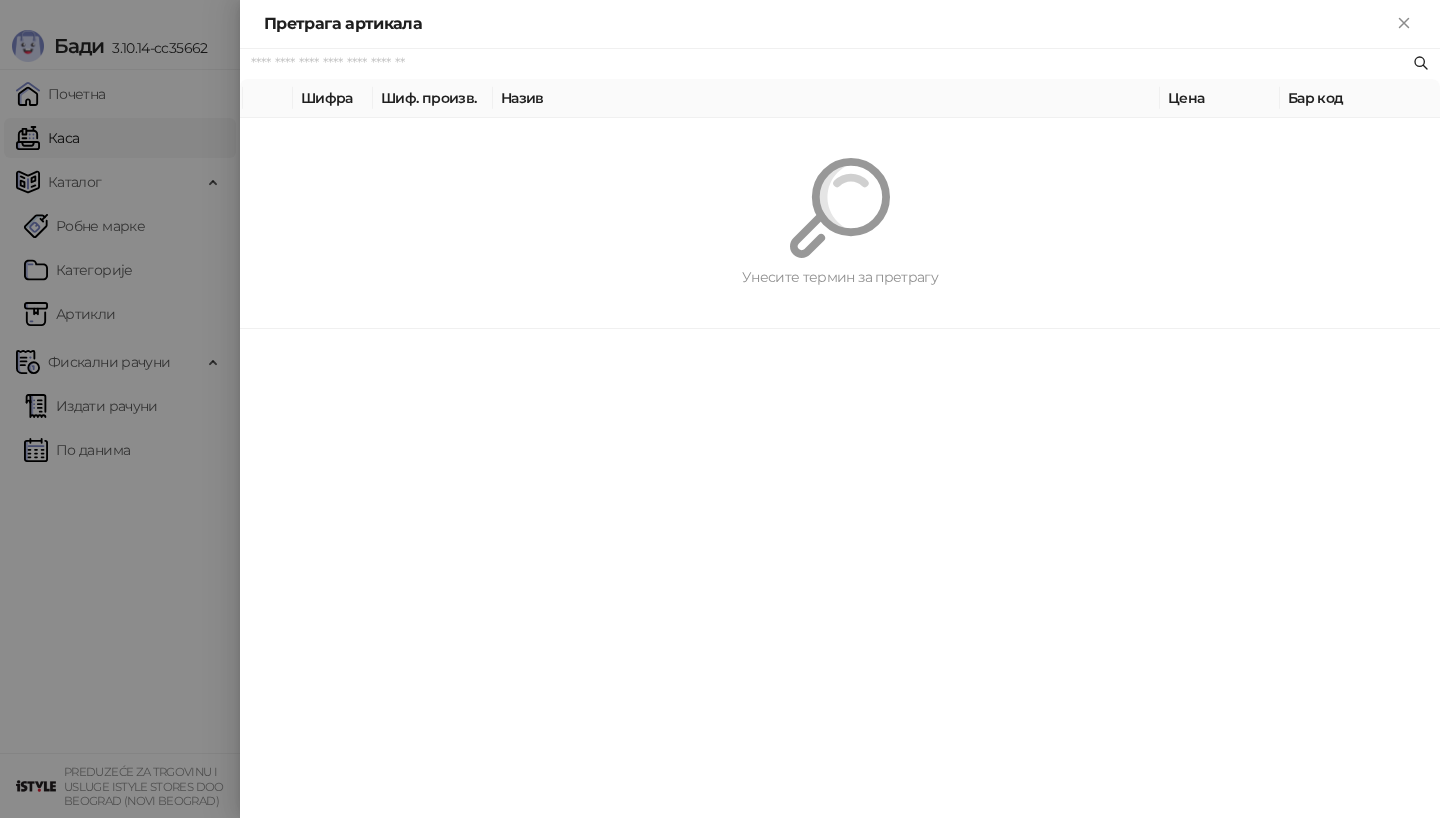 paste on "*********" 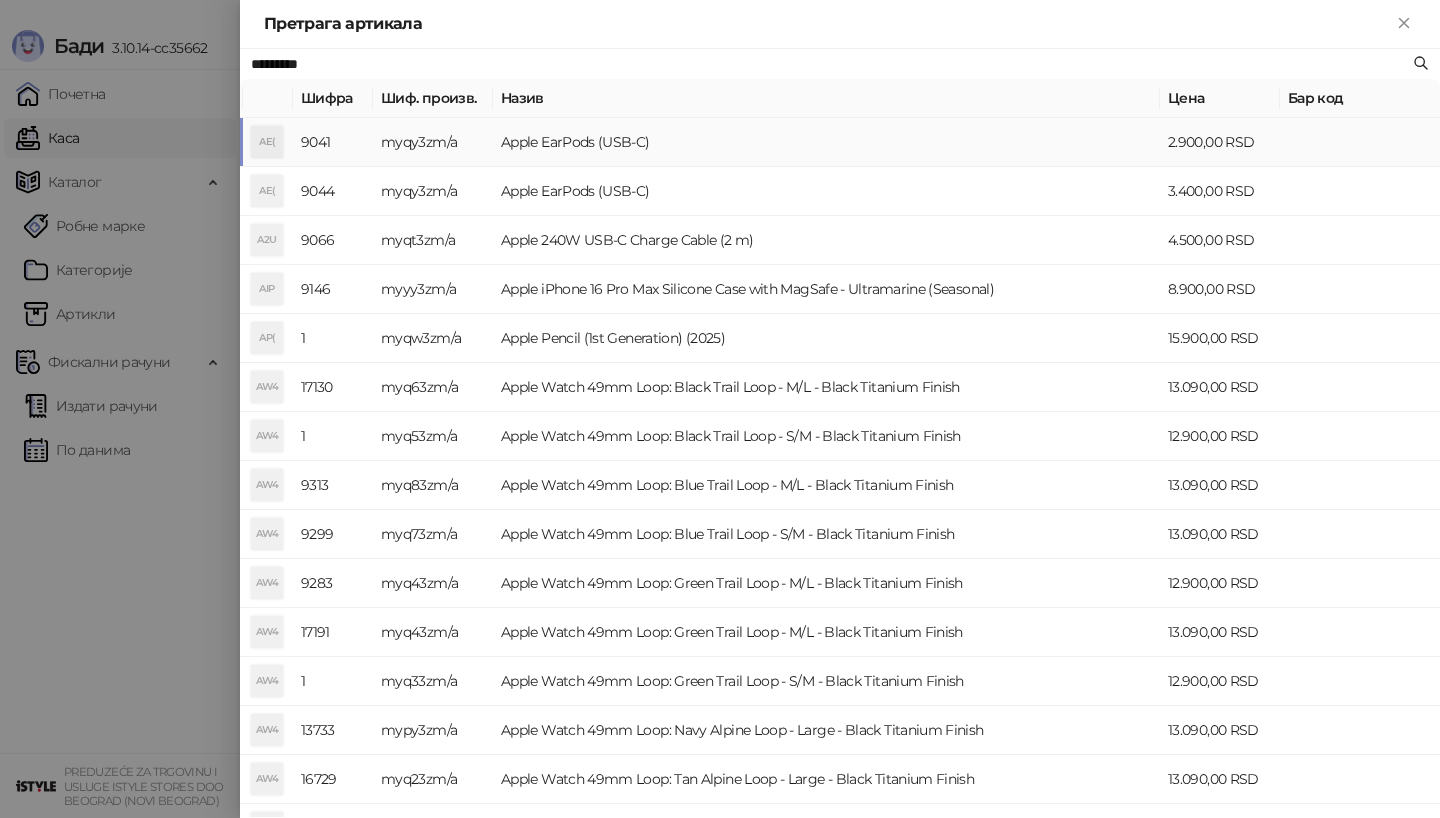type on "*********" 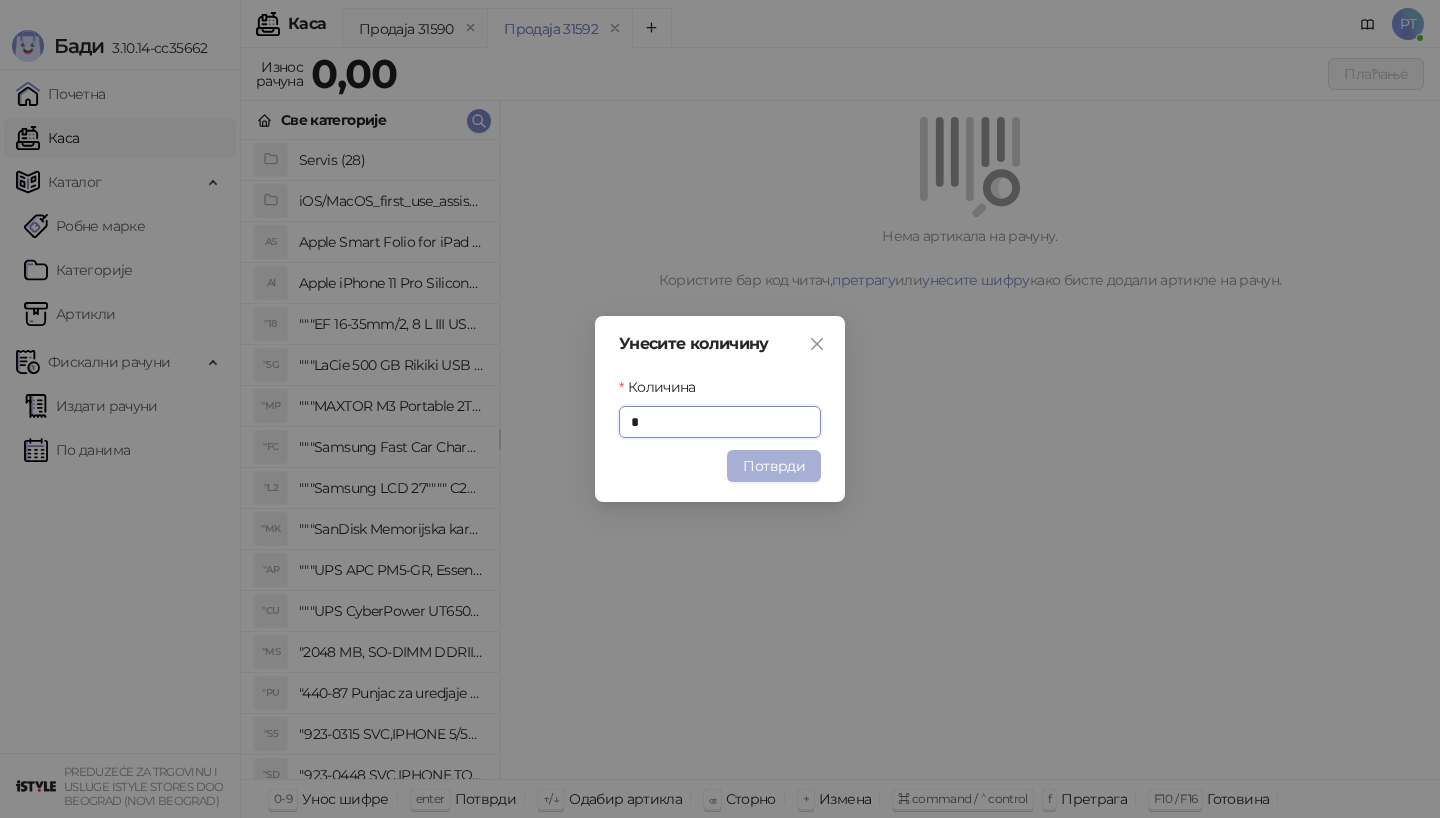 type on "*" 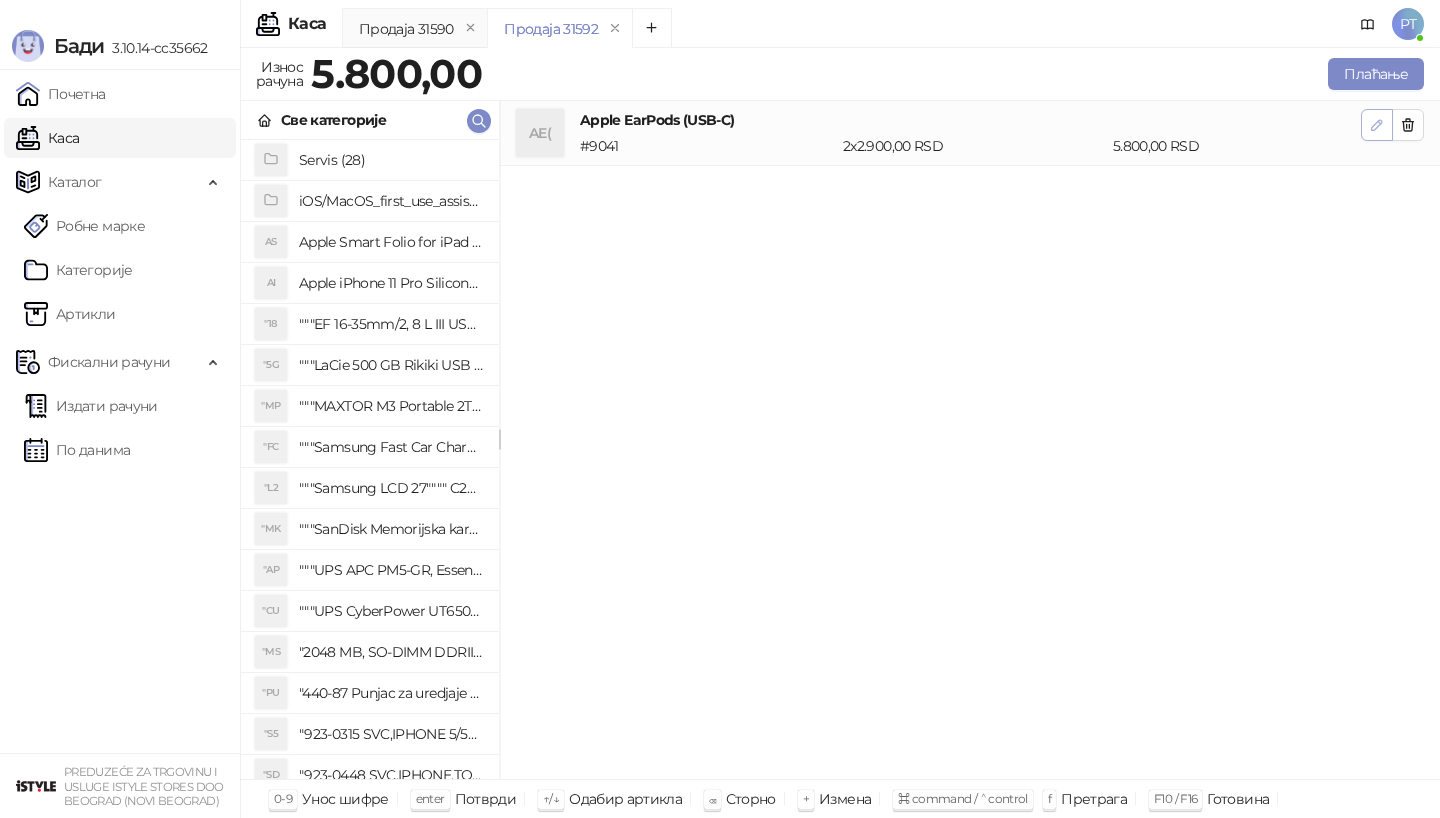 click 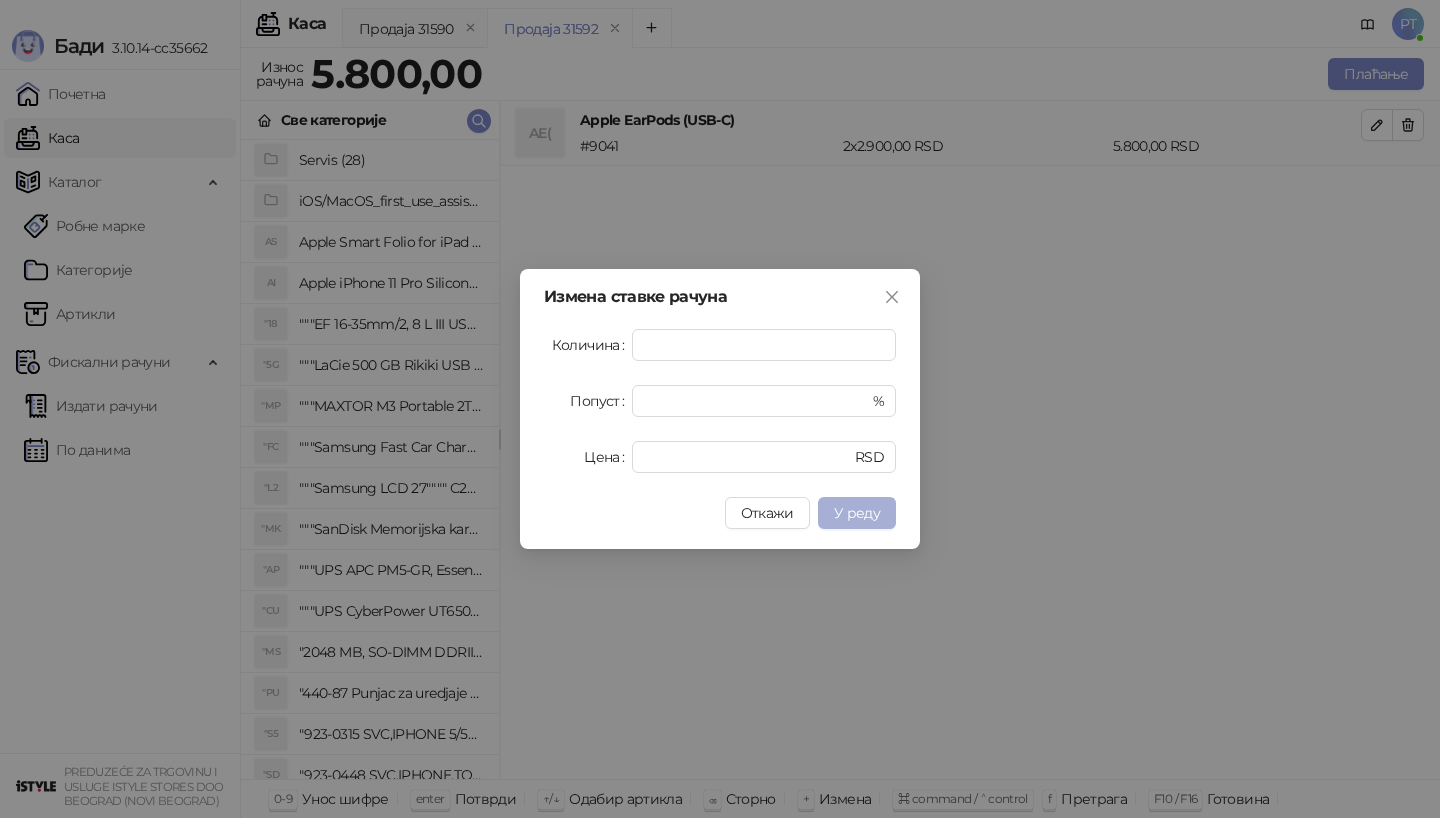 type on "*" 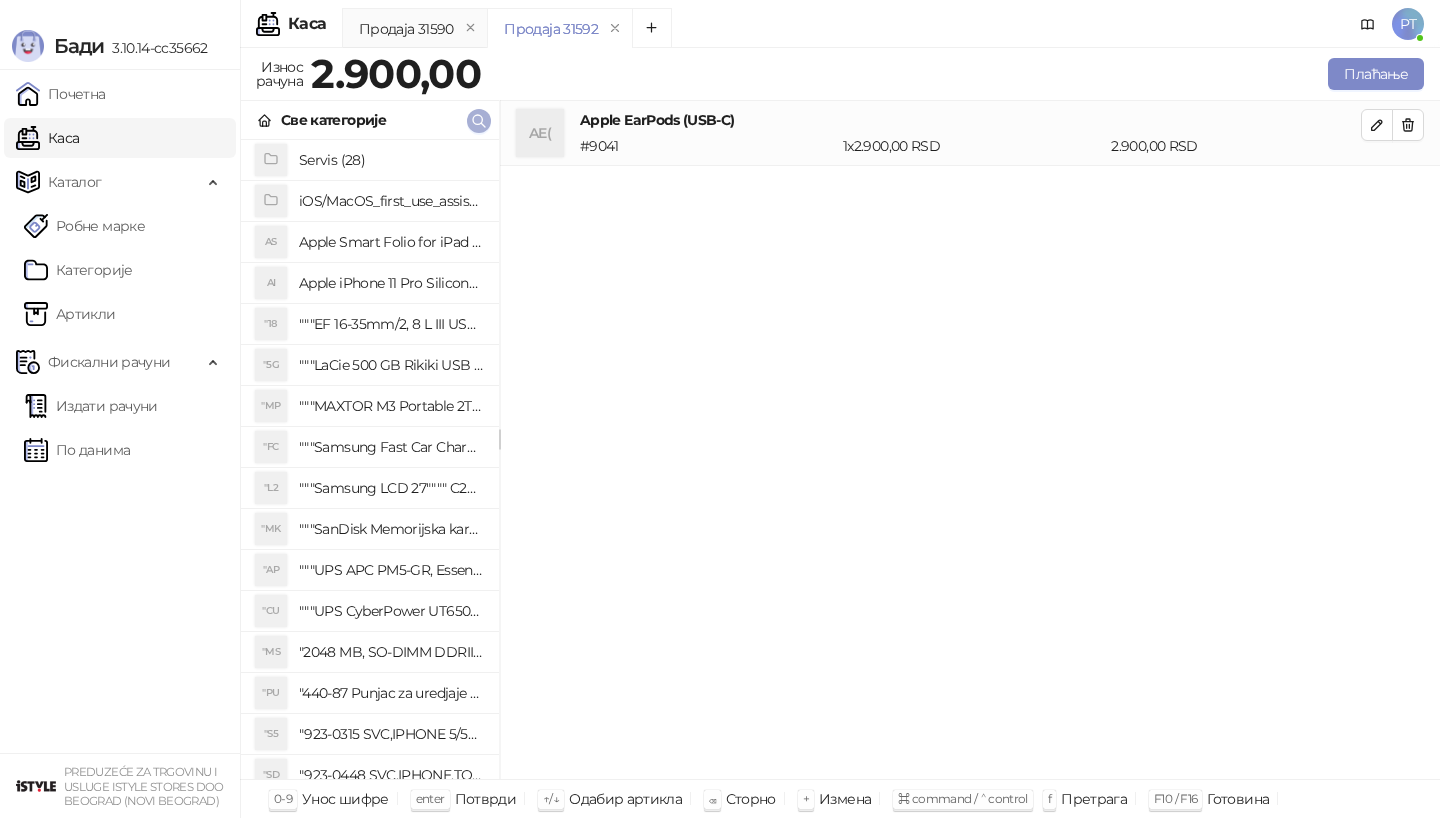 click 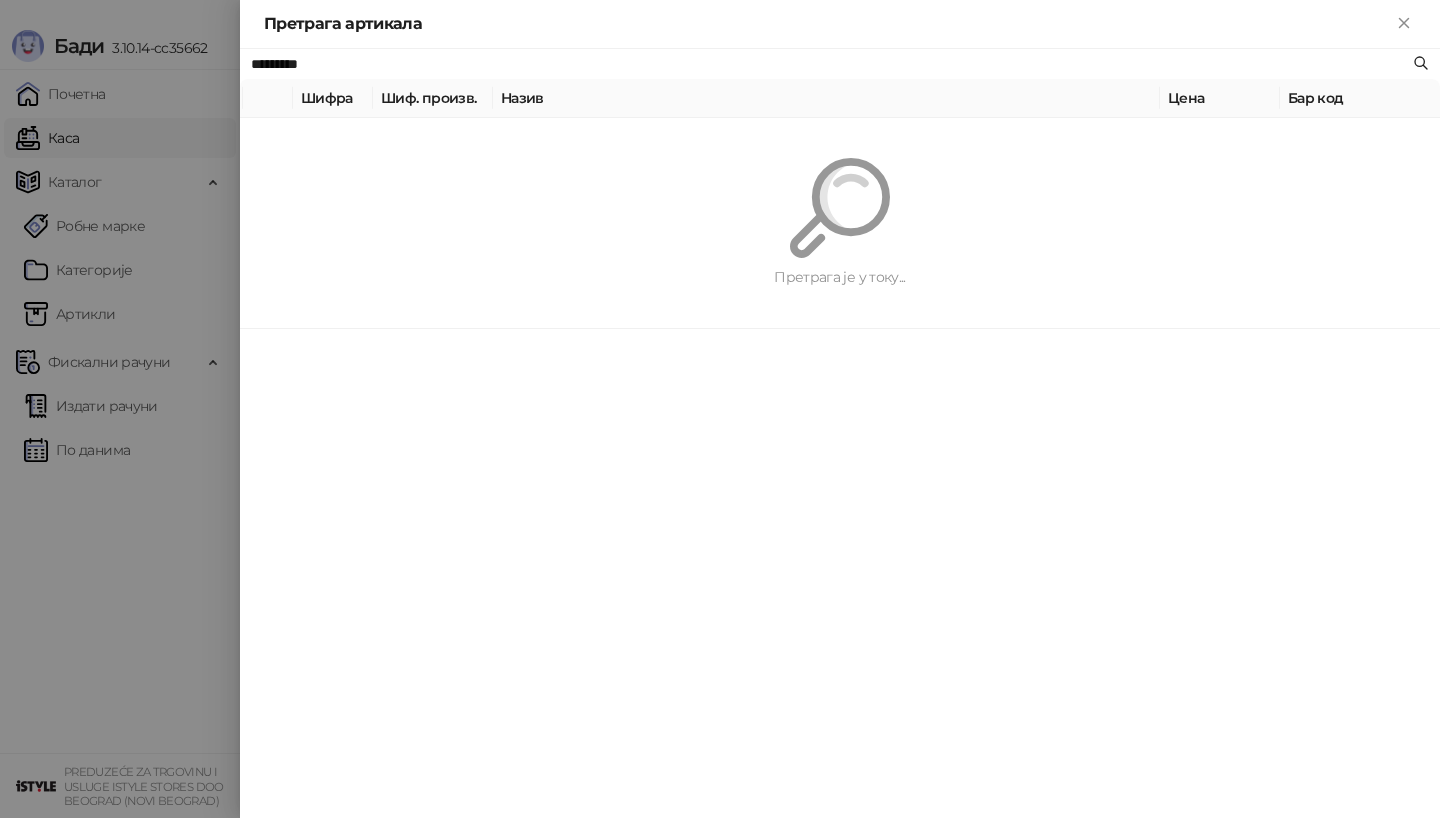 paste 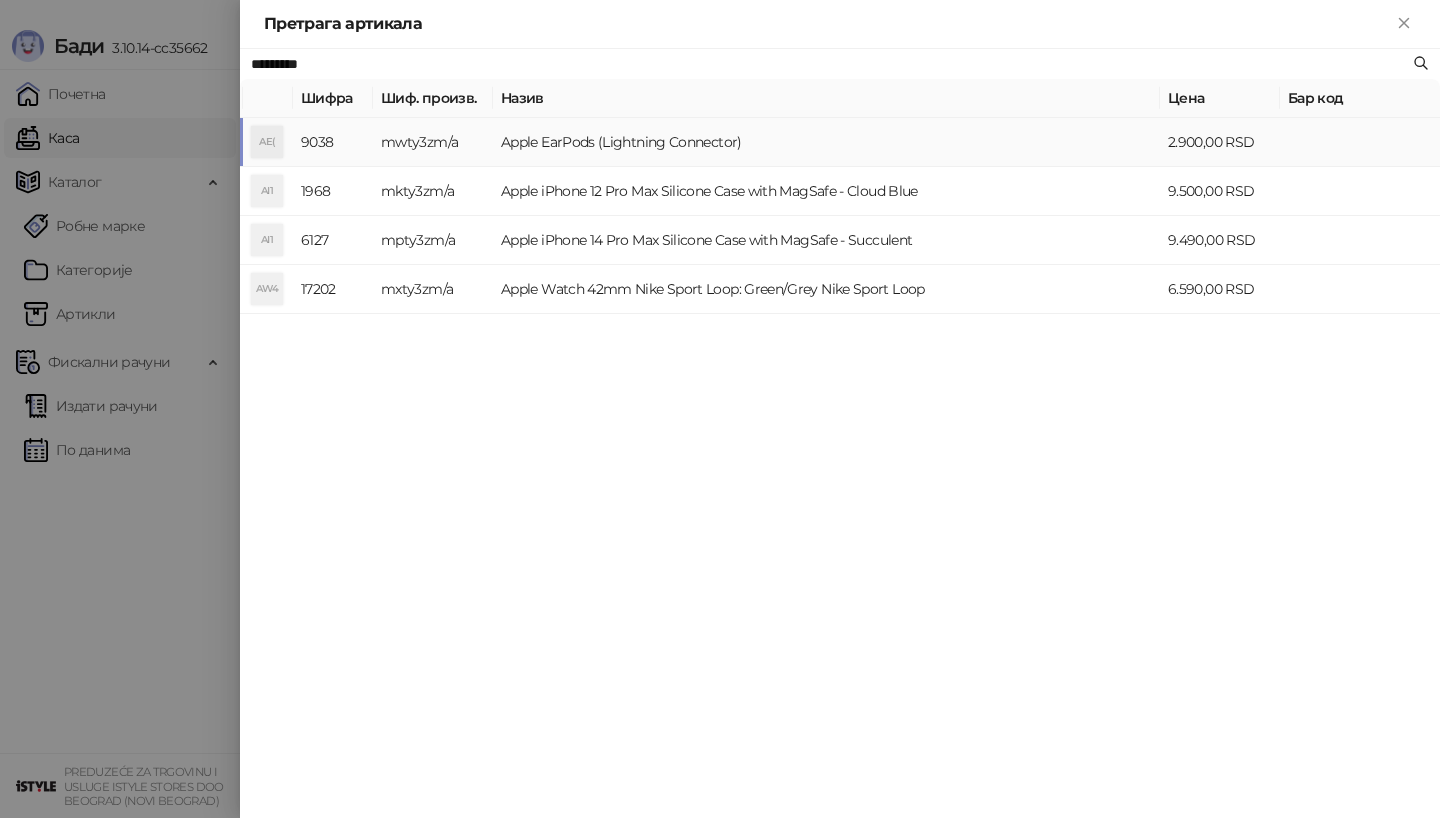 type on "*********" 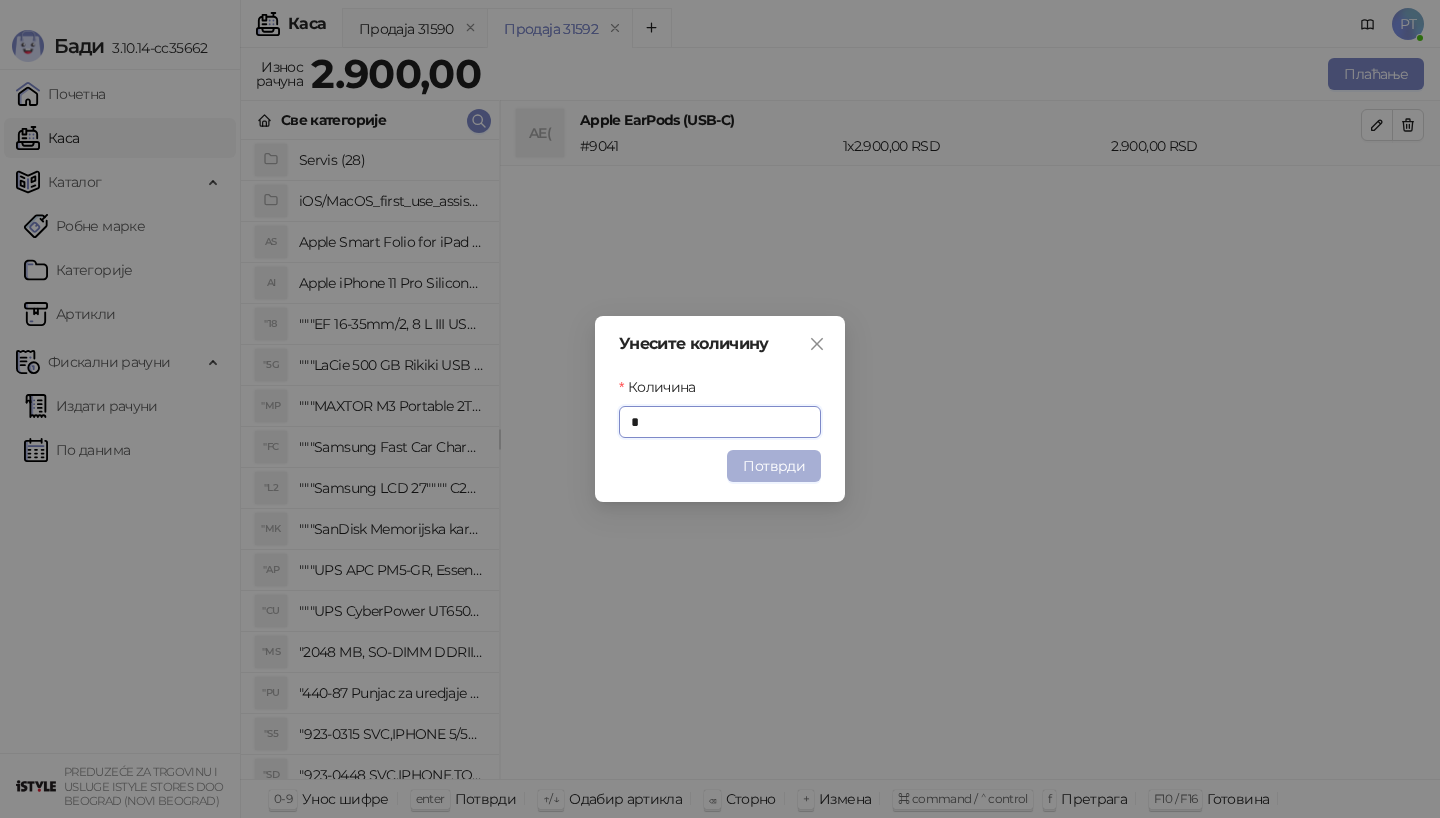 click on "Потврди" at bounding box center (774, 466) 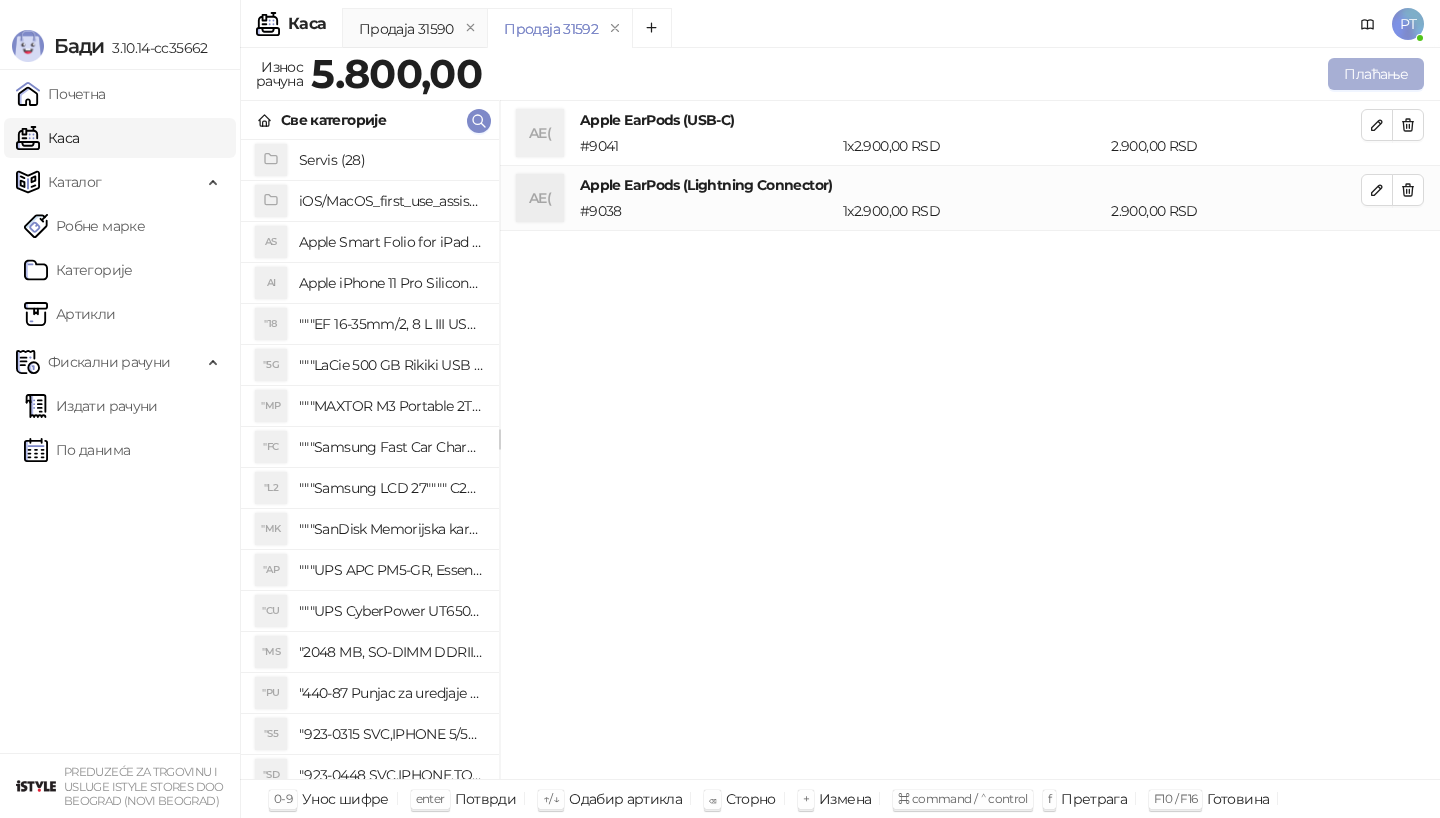 click on "Плаћање" at bounding box center [1376, 74] 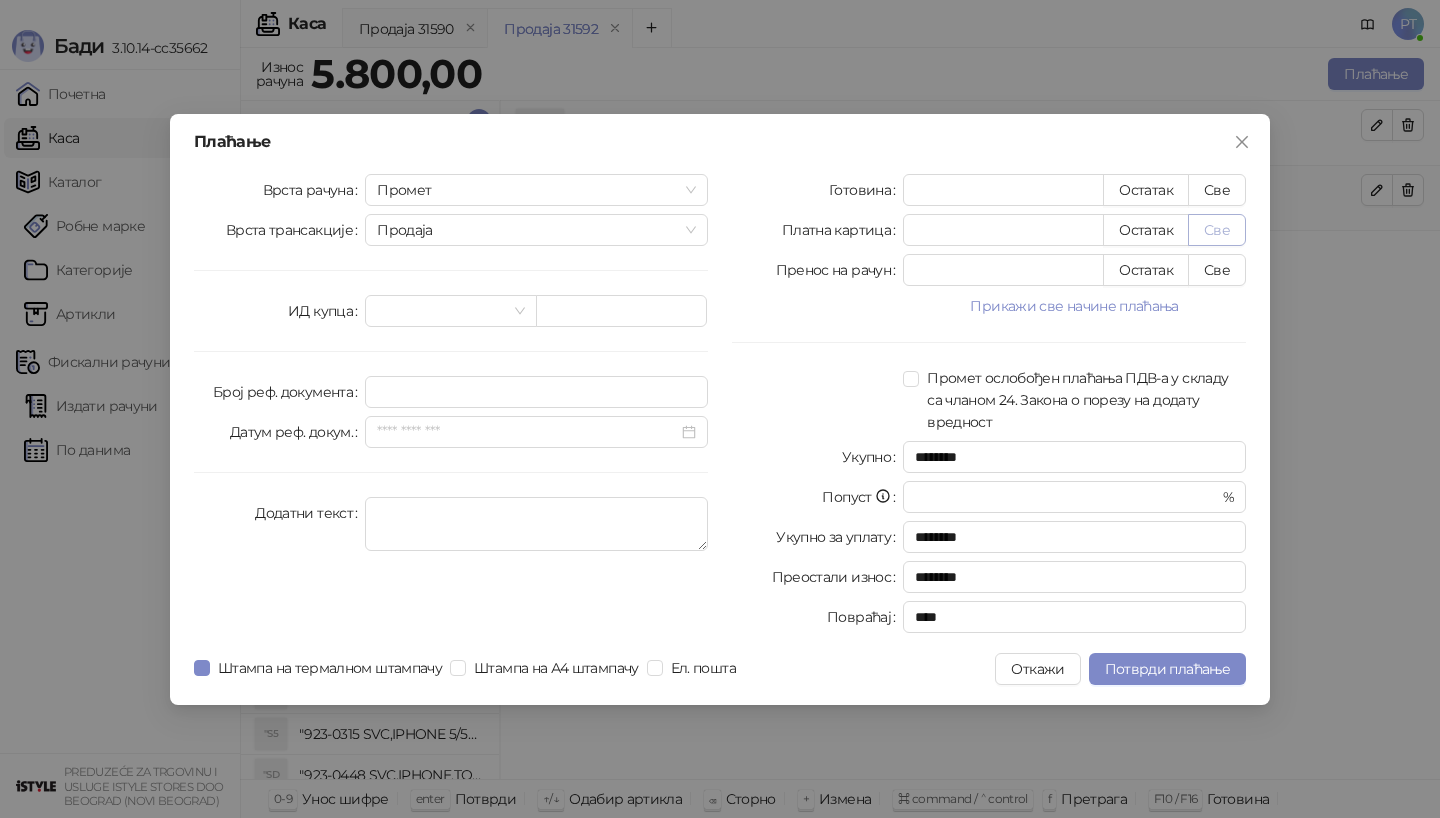 click on "Све" at bounding box center (1217, 230) 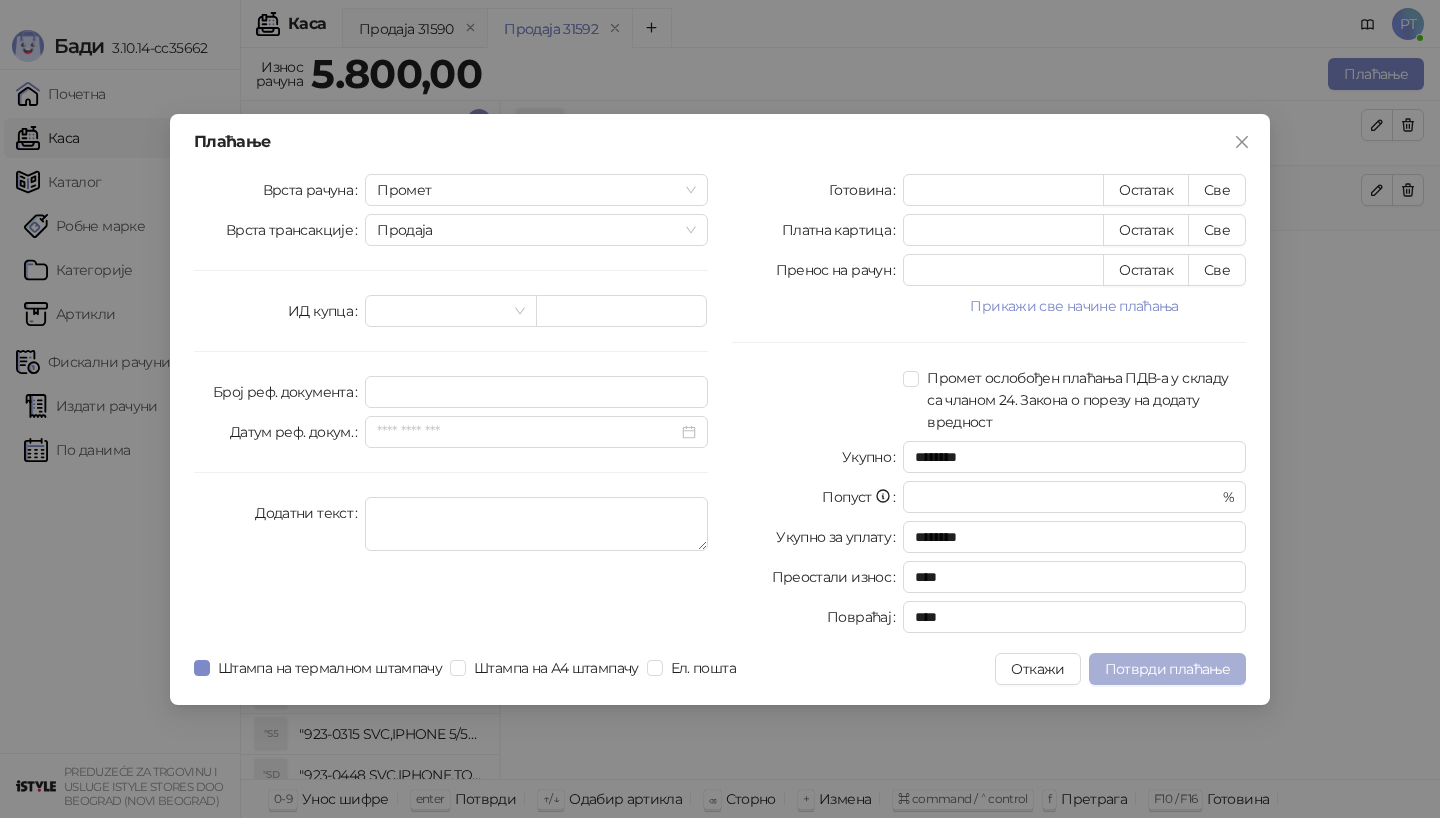 click on "Потврди плаћање" at bounding box center (1167, 669) 